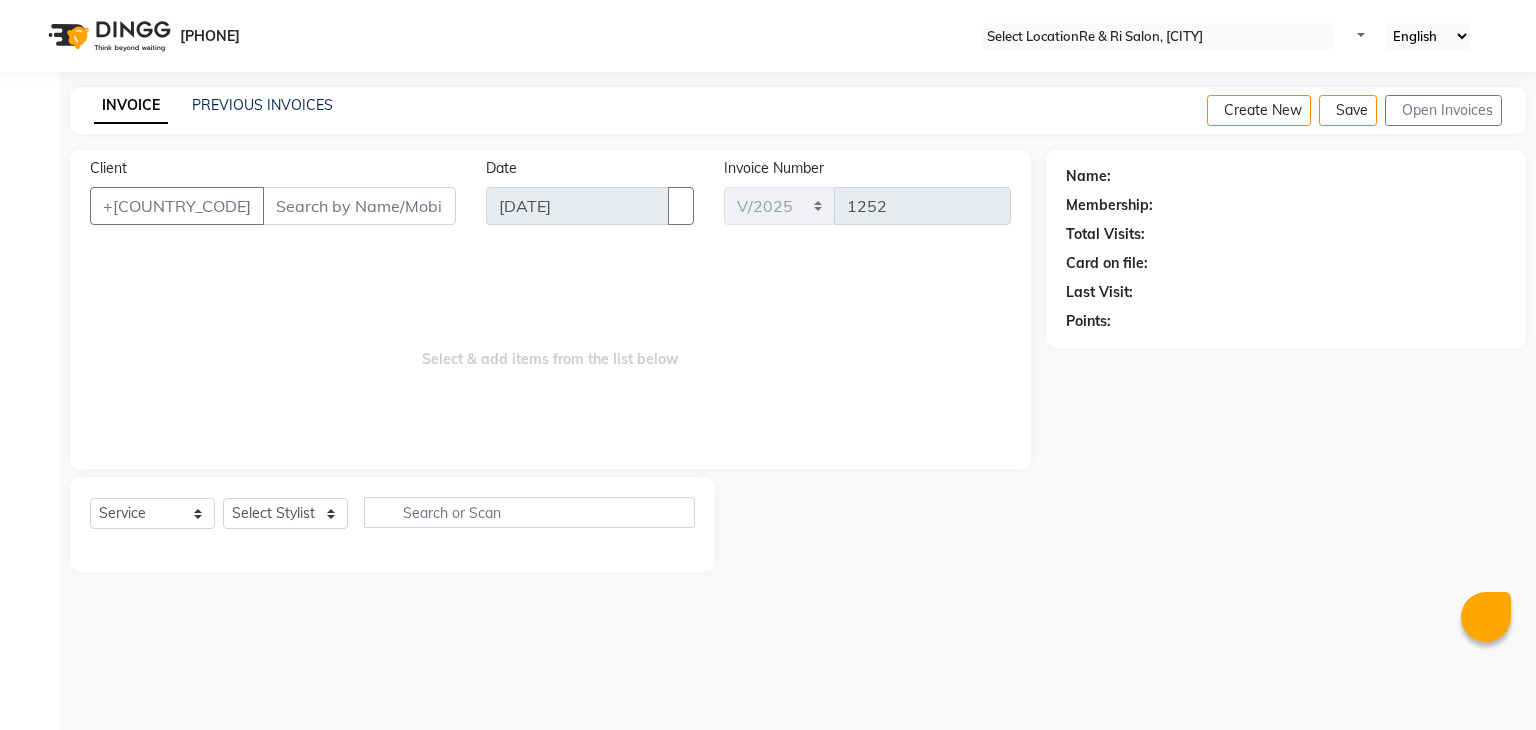scroll, scrollTop: 0, scrollLeft: 0, axis: both 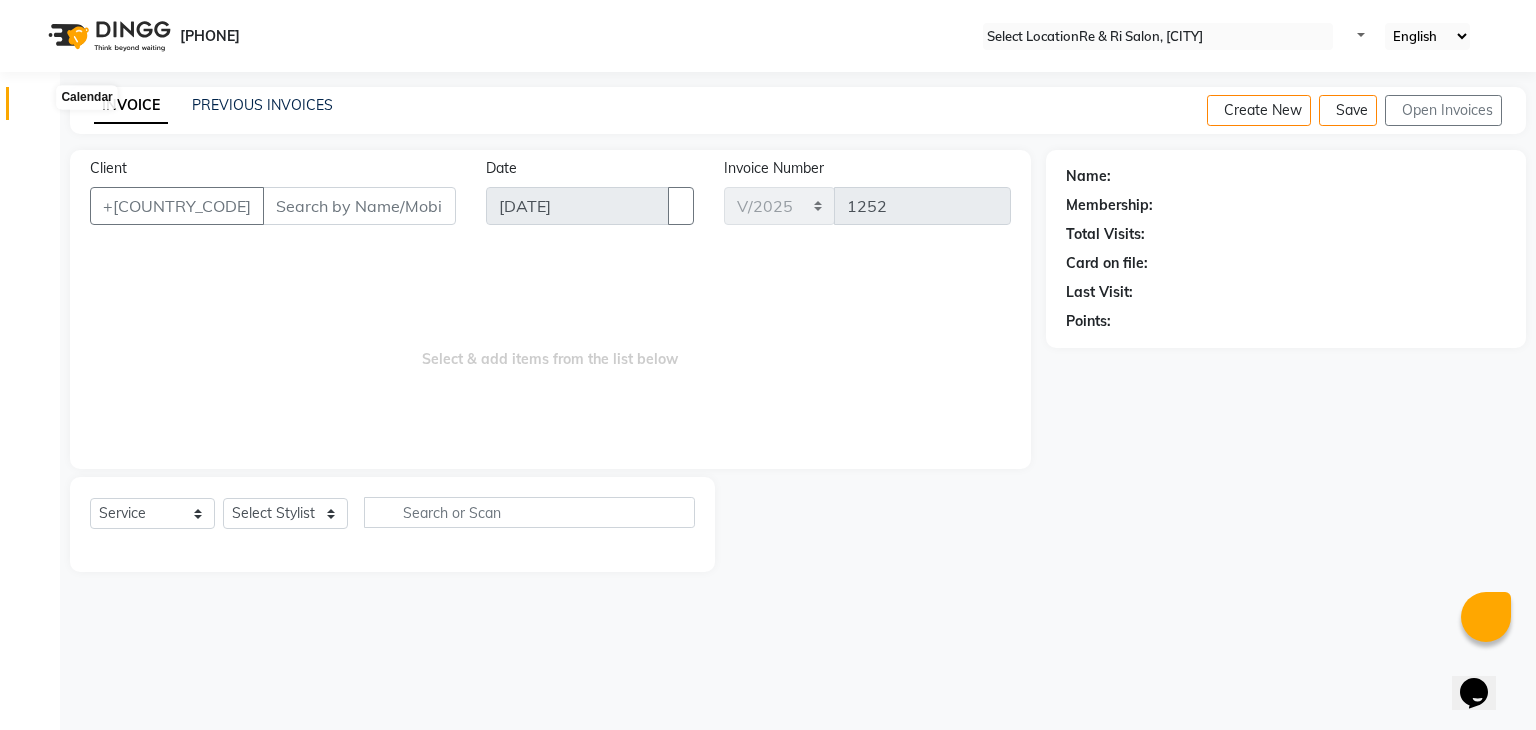 click at bounding box center (38, 108) 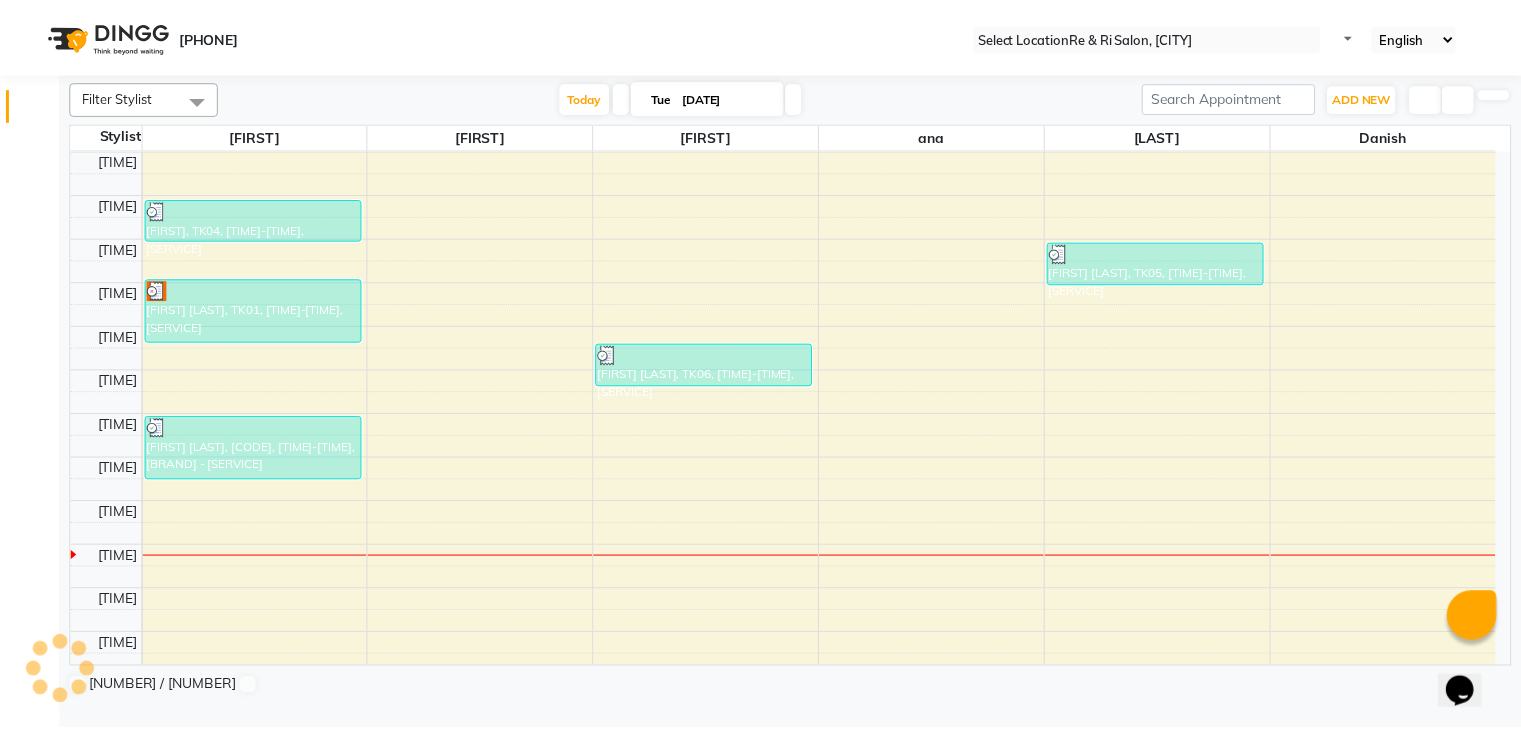 scroll, scrollTop: 340, scrollLeft: 0, axis: vertical 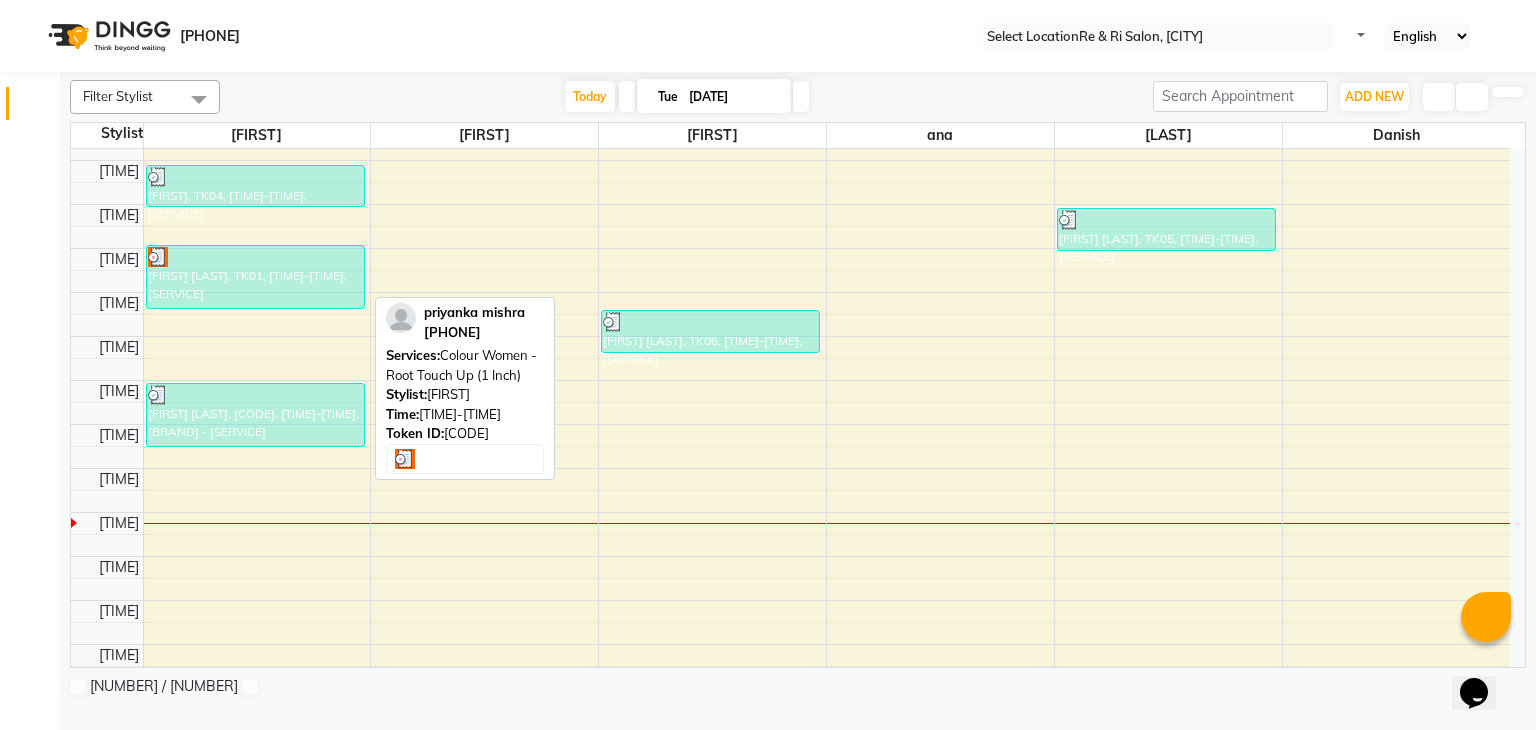click at bounding box center [255, 177] 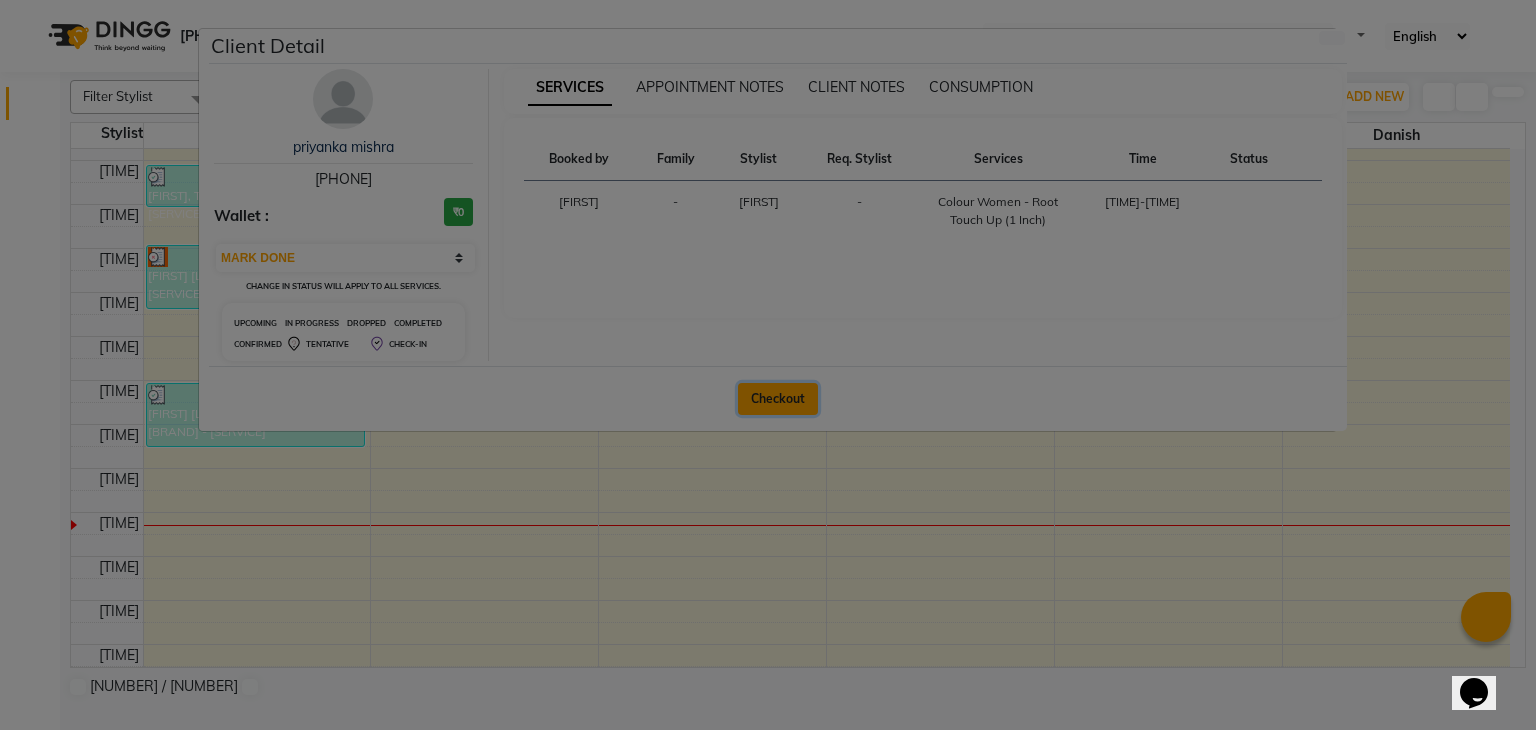 click on "Checkout" at bounding box center (778, 399) 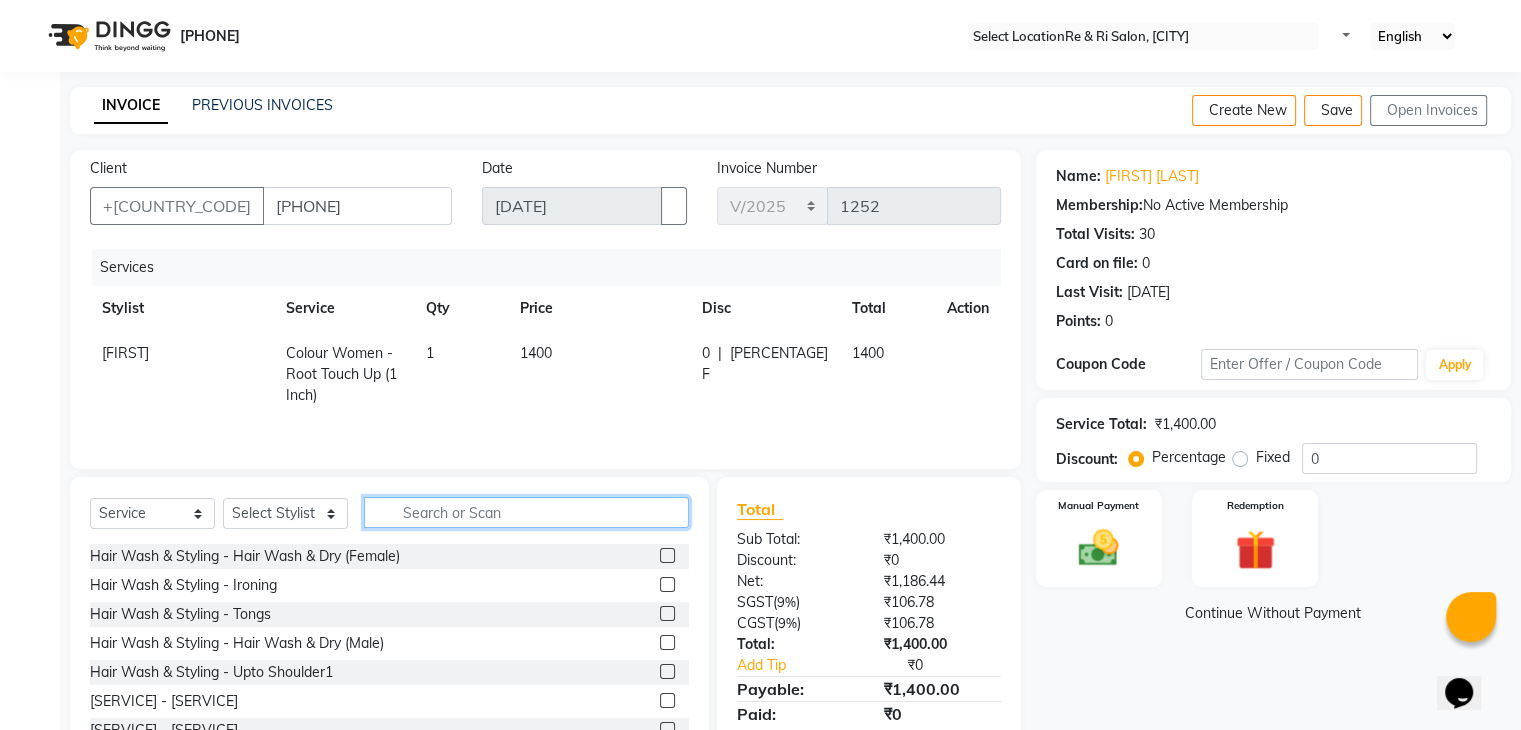 click at bounding box center [526, 512] 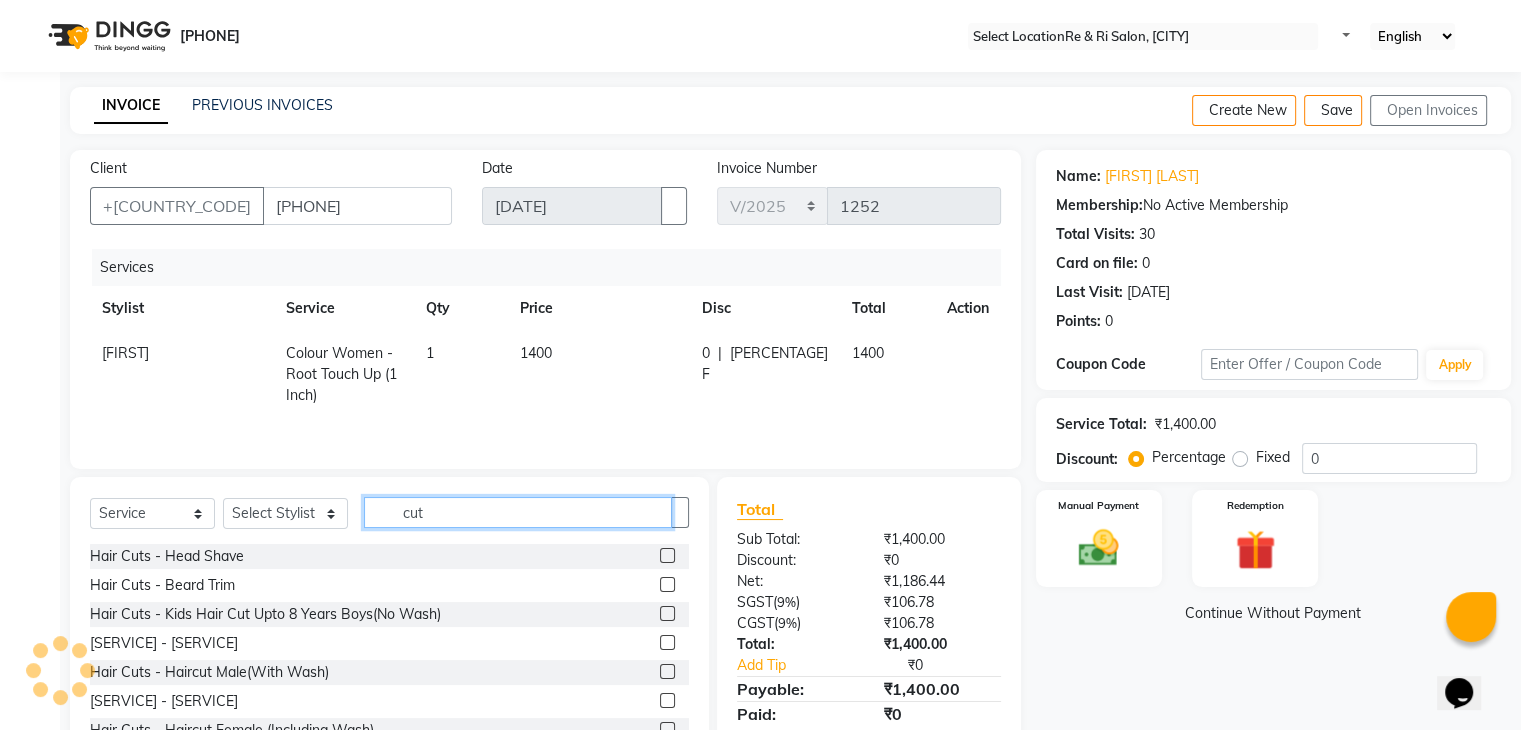 scroll, scrollTop: 32, scrollLeft: 0, axis: vertical 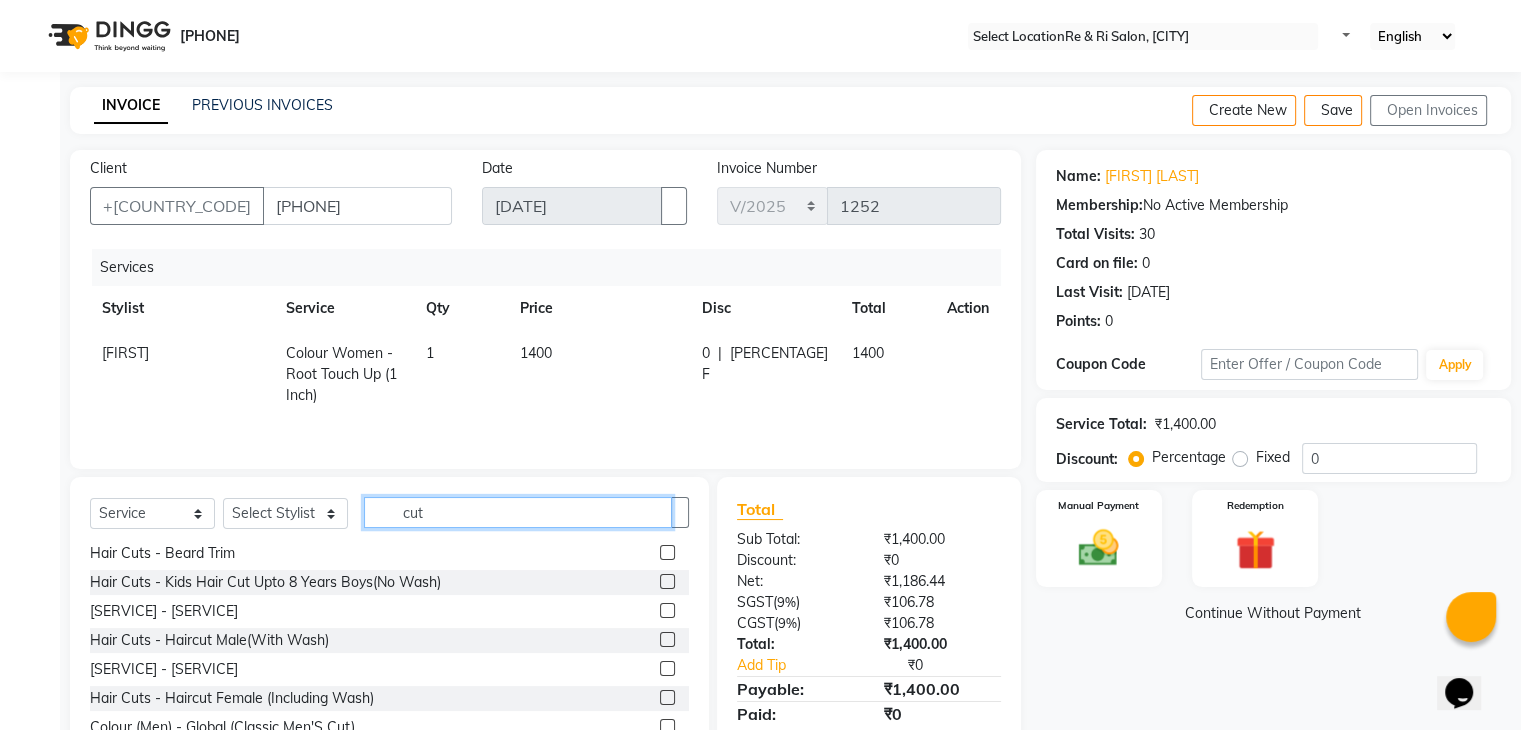 type on "cut" 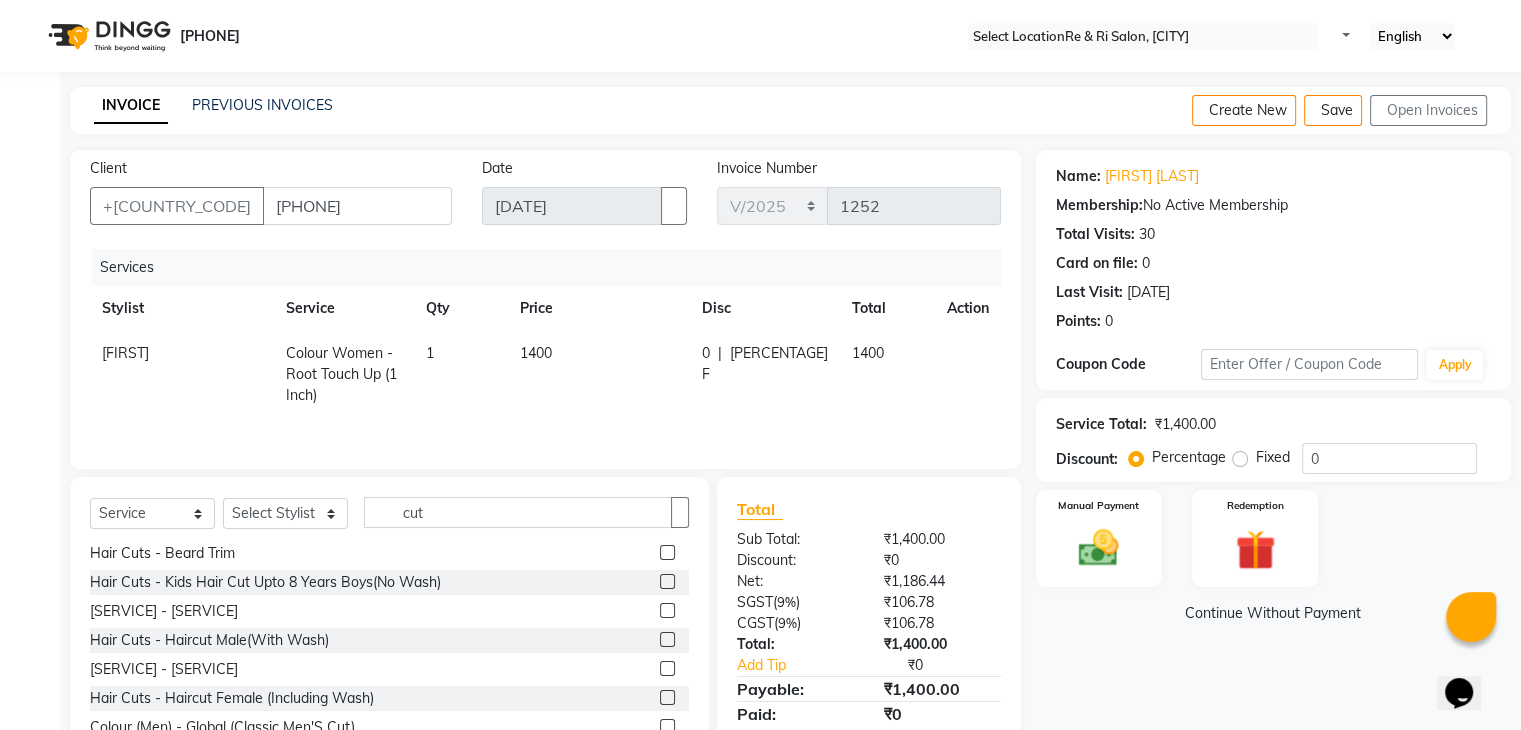 click on "Hair Cuts - Haircut Female (Including Wash)" at bounding box center (167, 524) 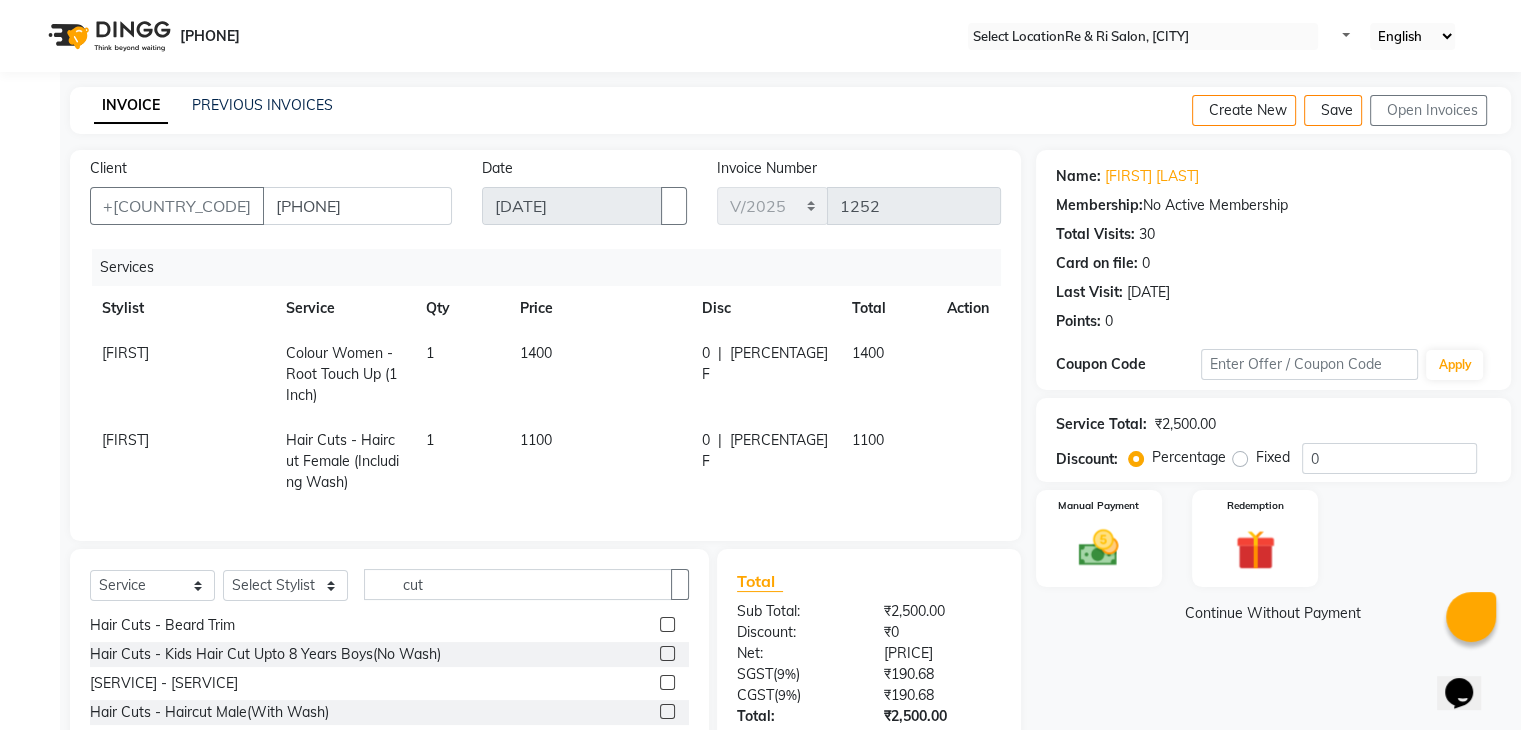 click on "[SERVICE] - [SERVICE]" at bounding box center [167, 596] 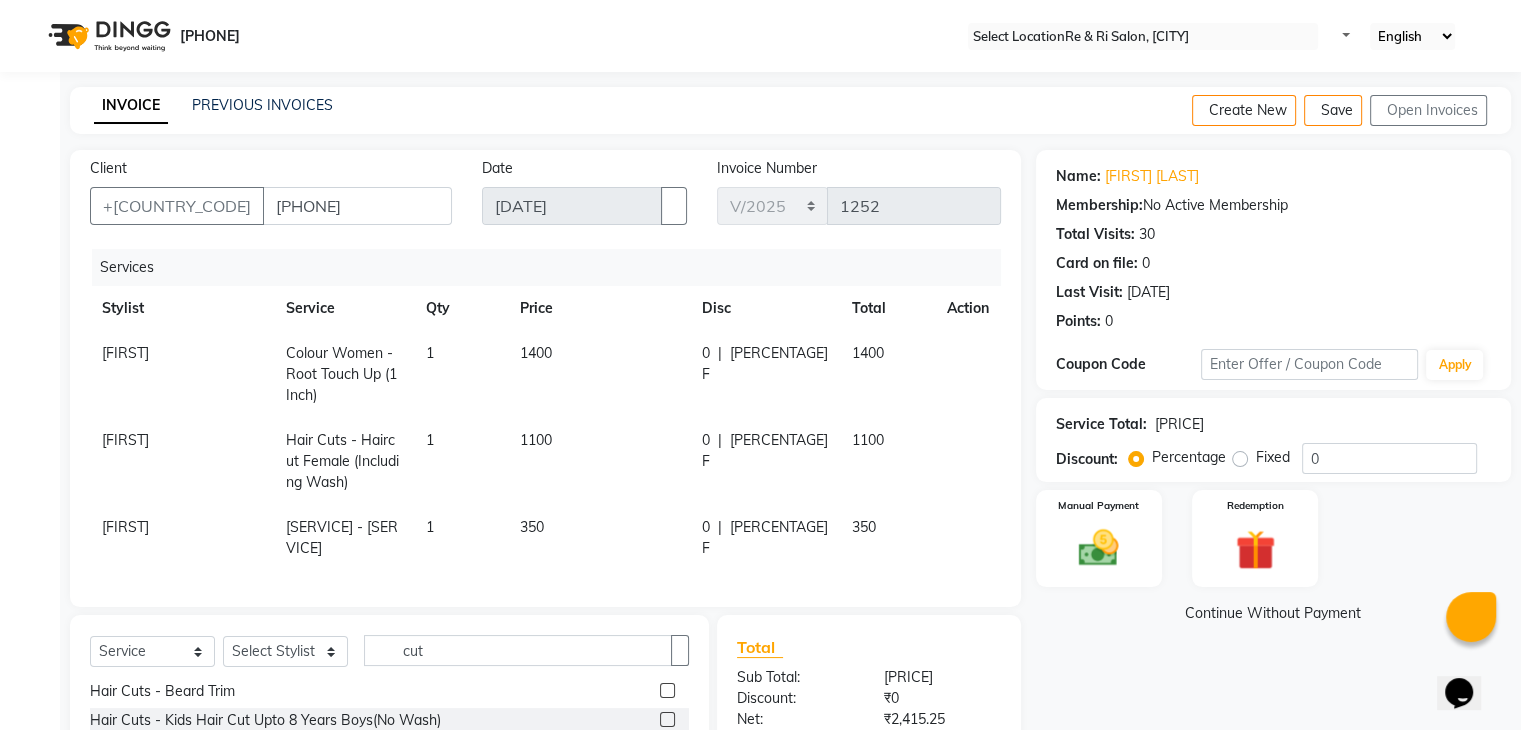 click at bounding box center (955, 343) 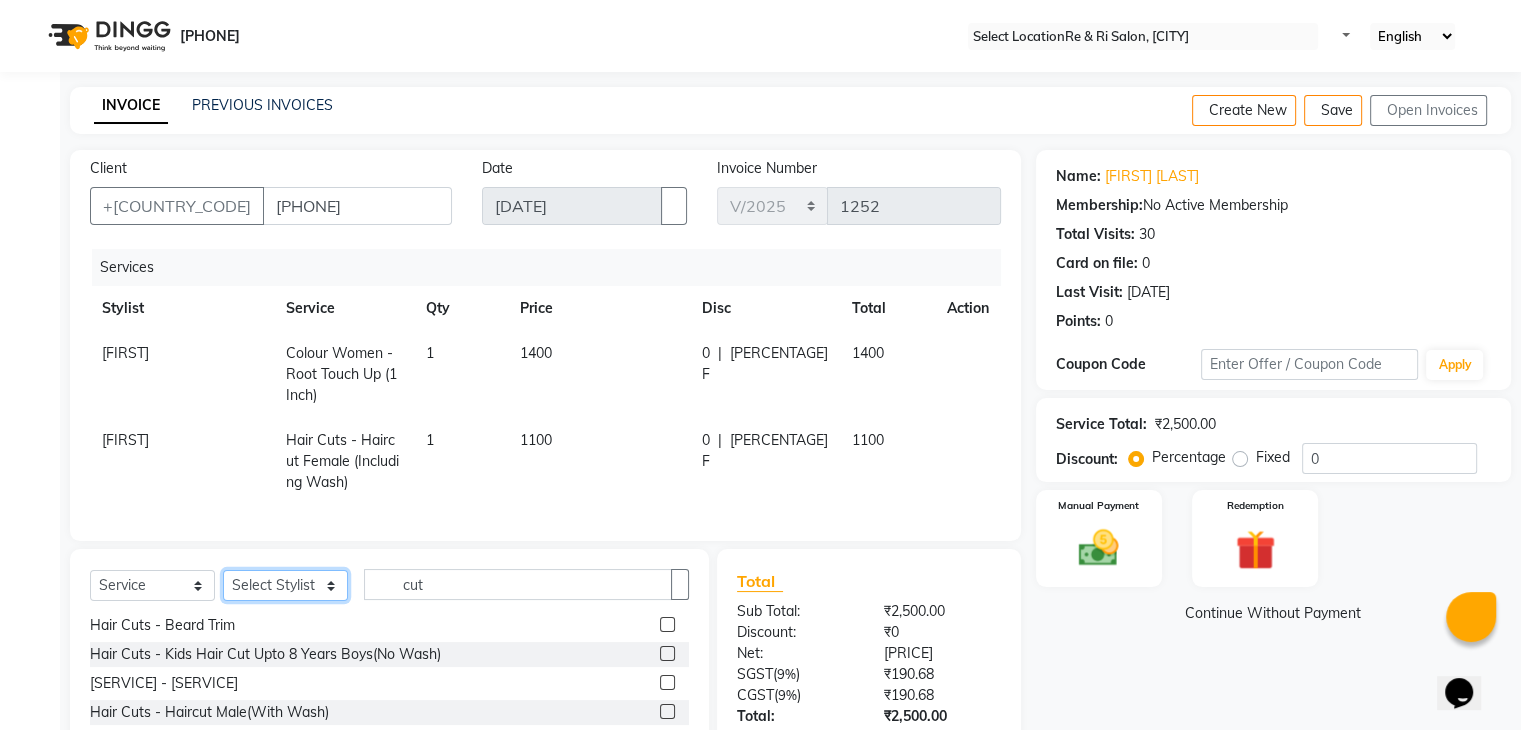 click on "Select stylist to see service list [NAME] ana [NAME] [NAME] [NAME] [NAME] [NAME]" at bounding box center (285, 585) 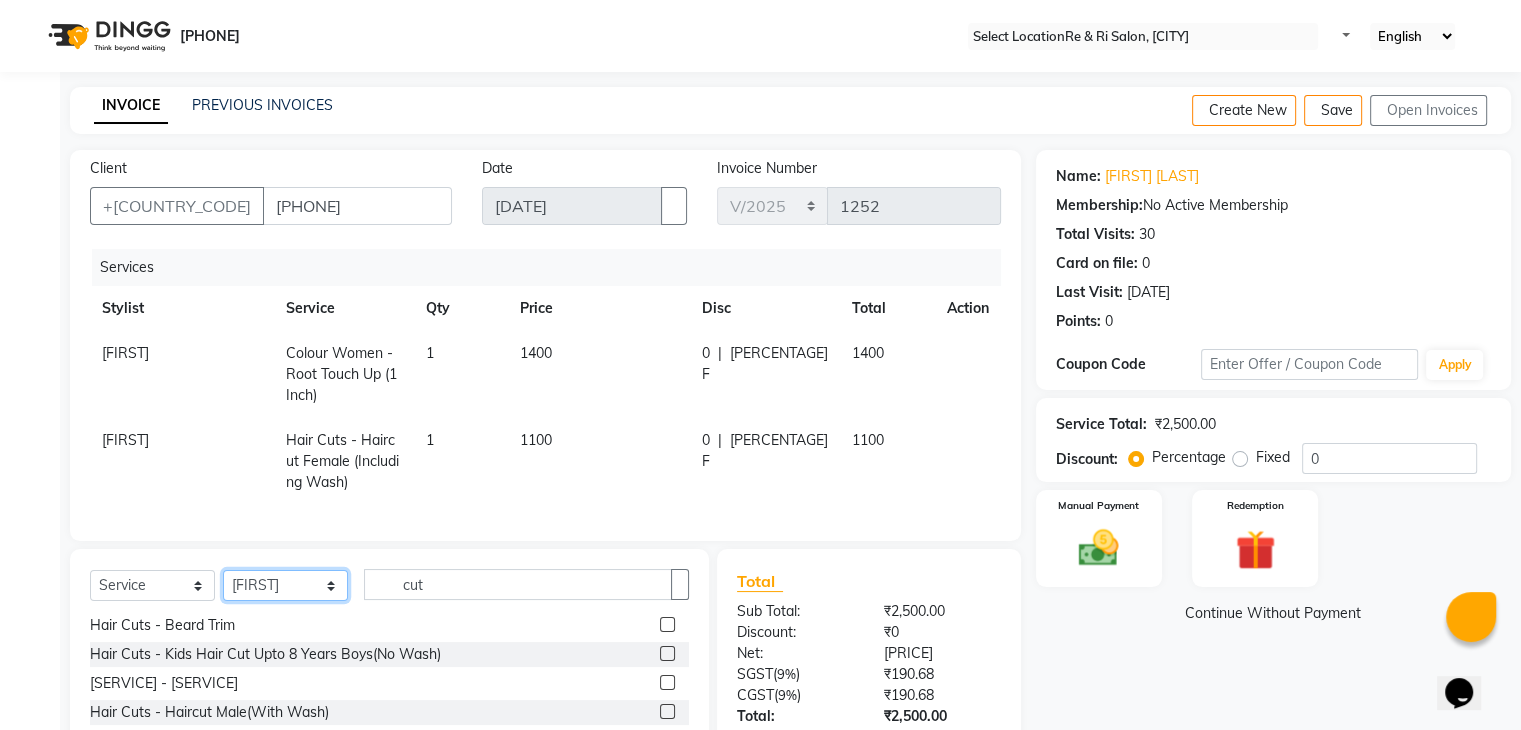 click on "Select stylist to see service list [NAME] ana [NAME] [NAME] [NAME] [NAME] [NAME]" at bounding box center (285, 585) 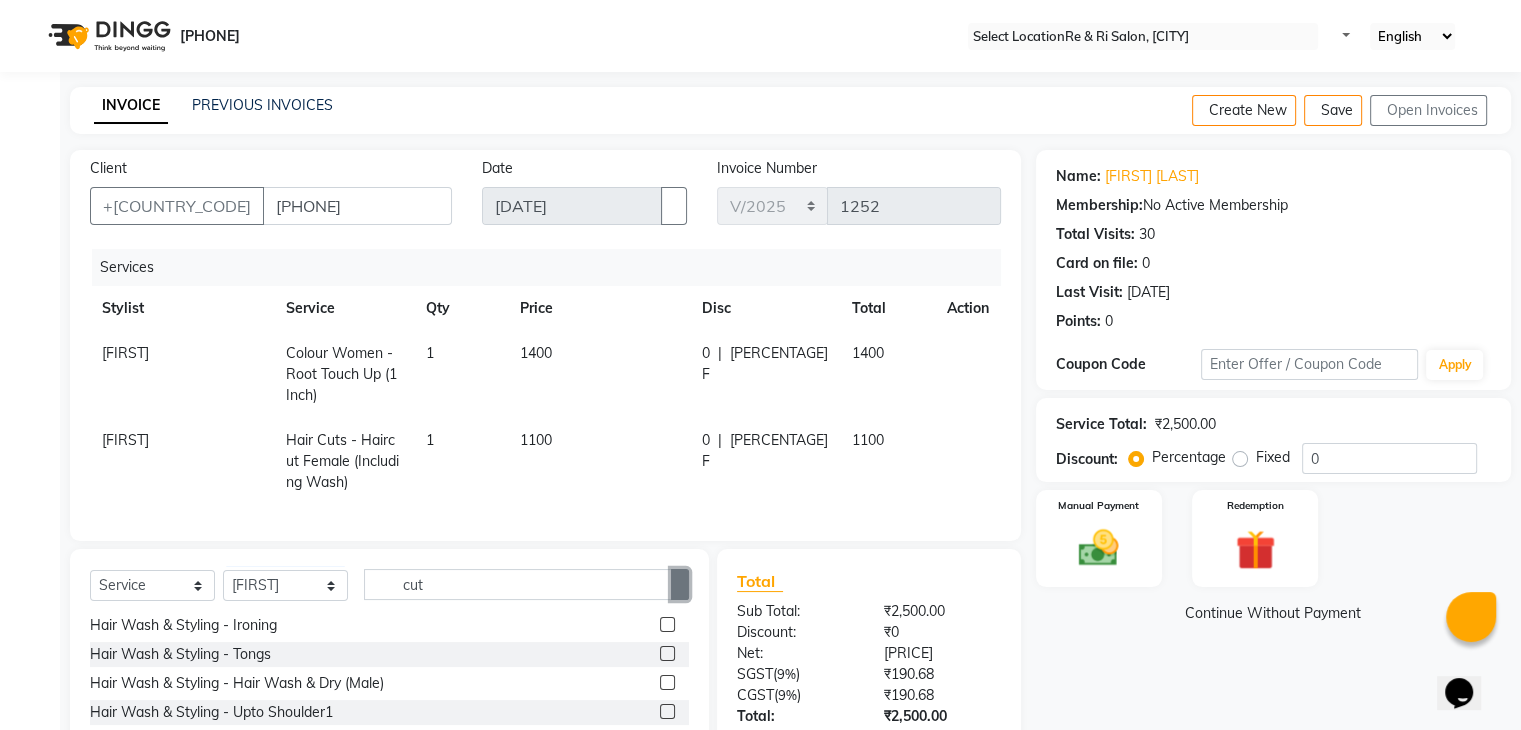 click at bounding box center (680, 584) 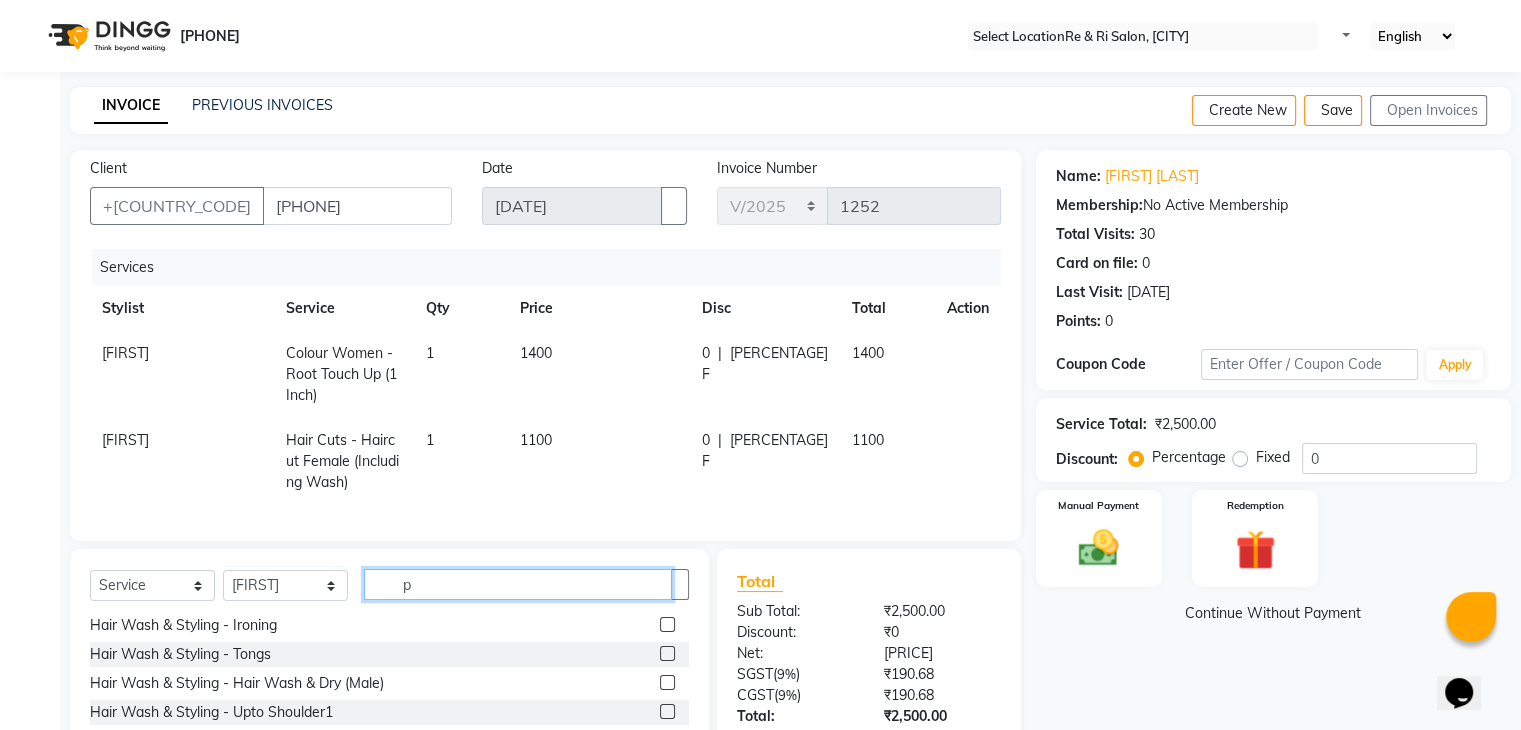 scroll, scrollTop: 0, scrollLeft: 0, axis: both 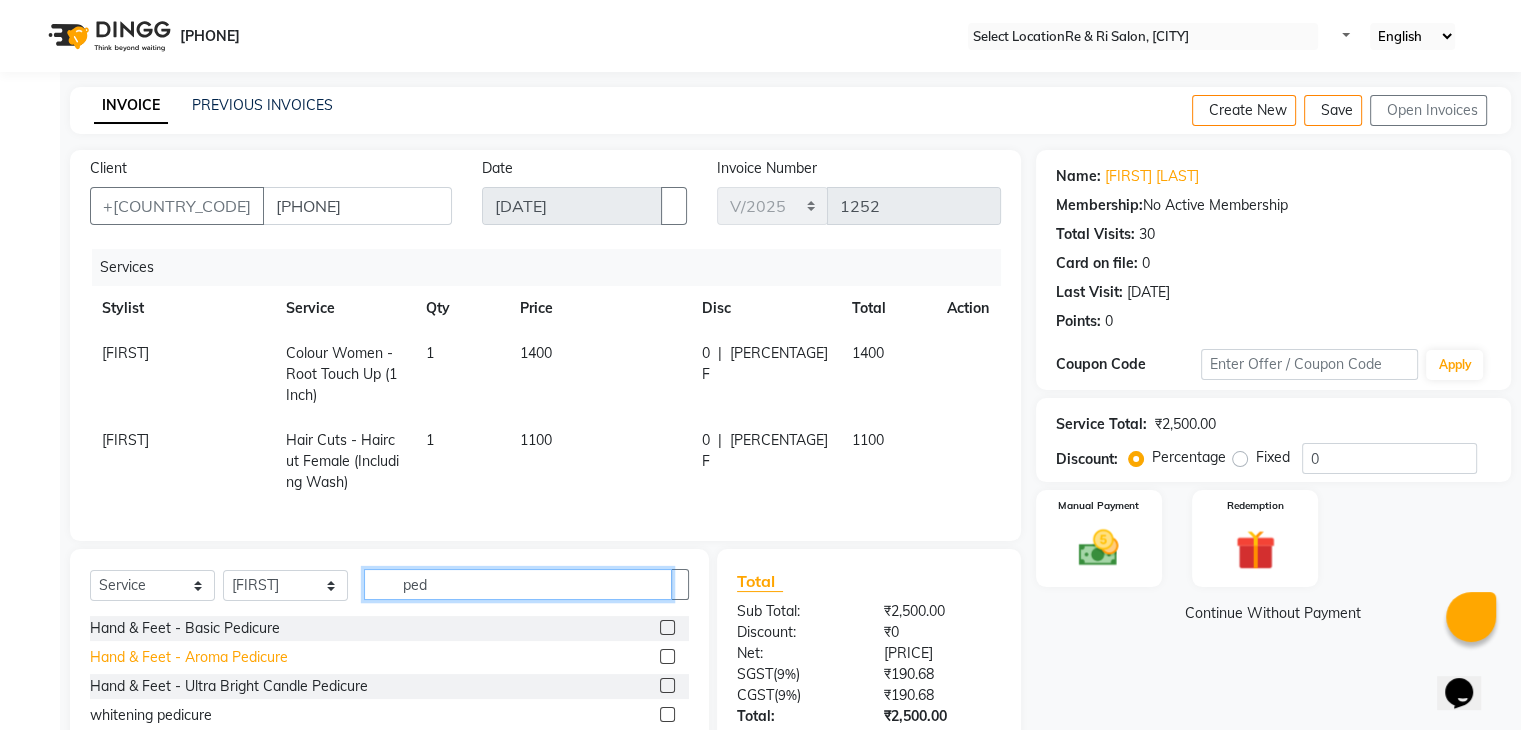 type on "ped" 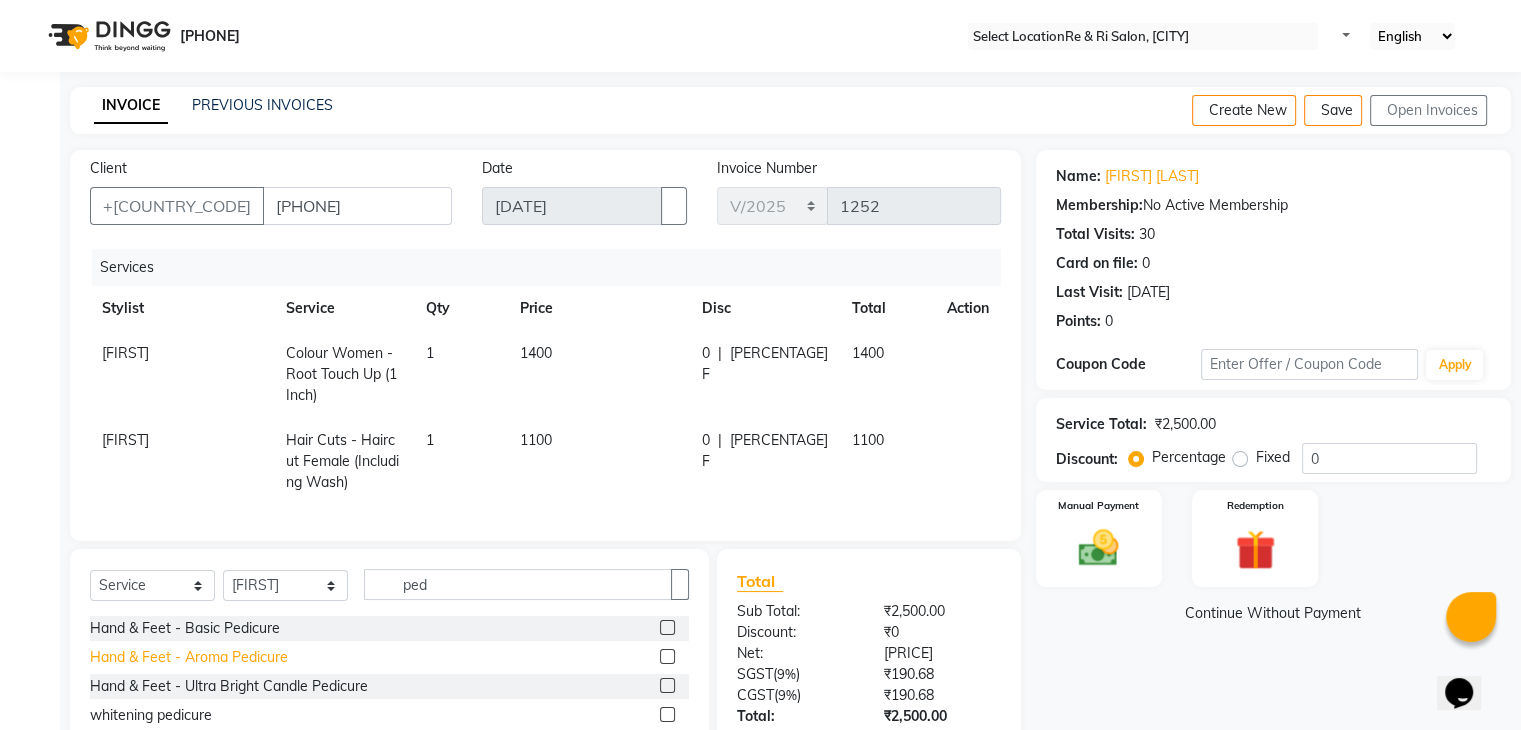 click on "Hand & Feet - Aroma Pedicure" at bounding box center (185, 628) 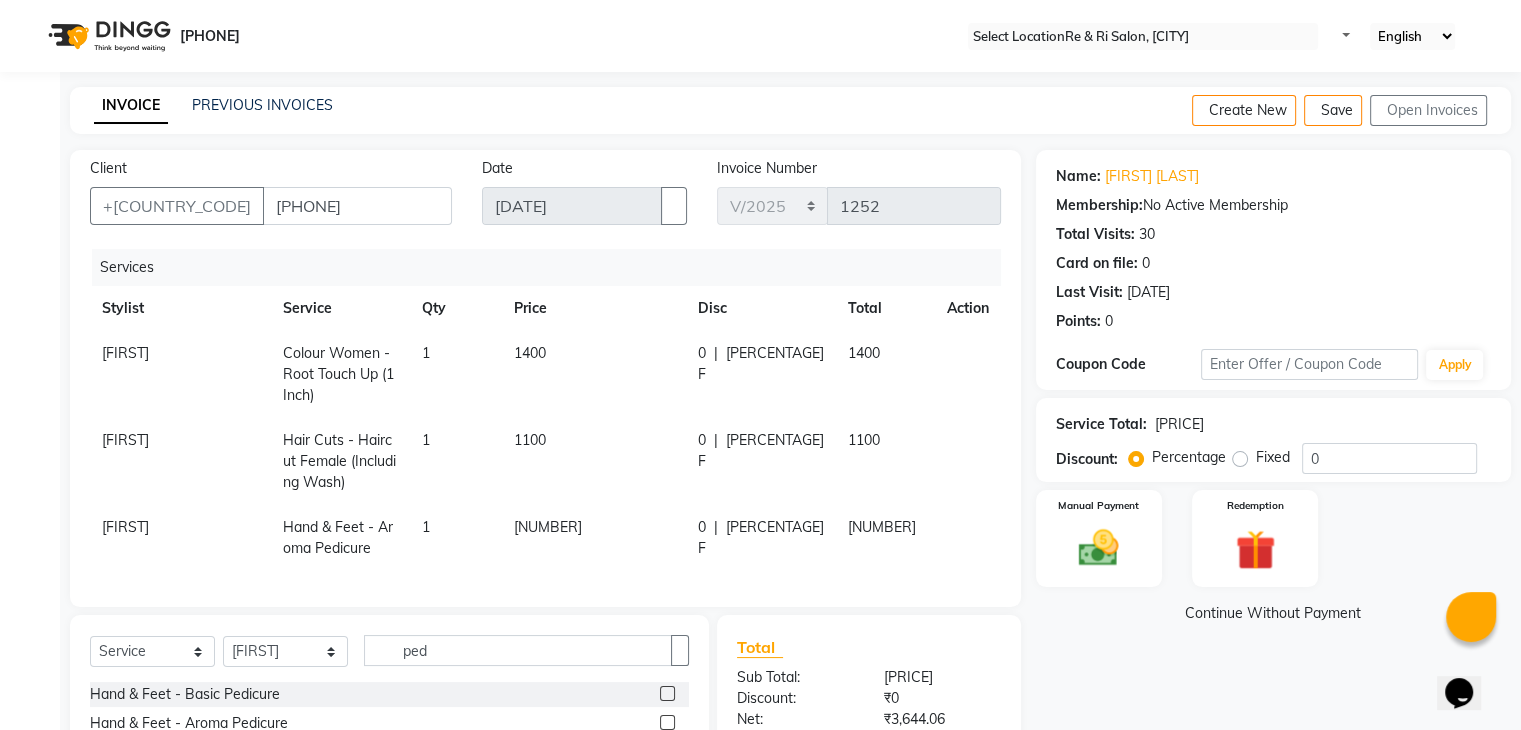 scroll, scrollTop: 224, scrollLeft: 0, axis: vertical 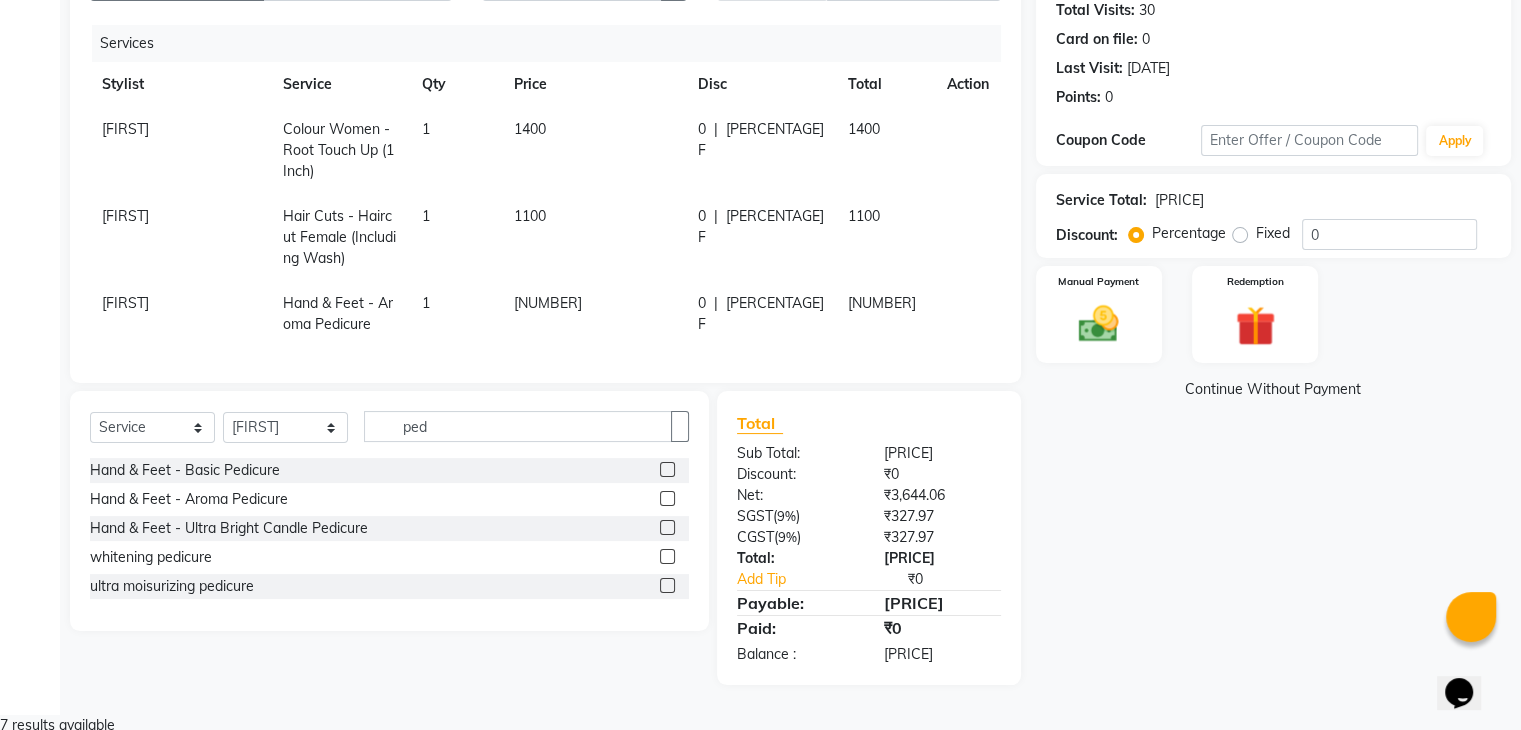 click on "[NUMBER] F | [PERCENTAGE]" at bounding box center [761, 150] 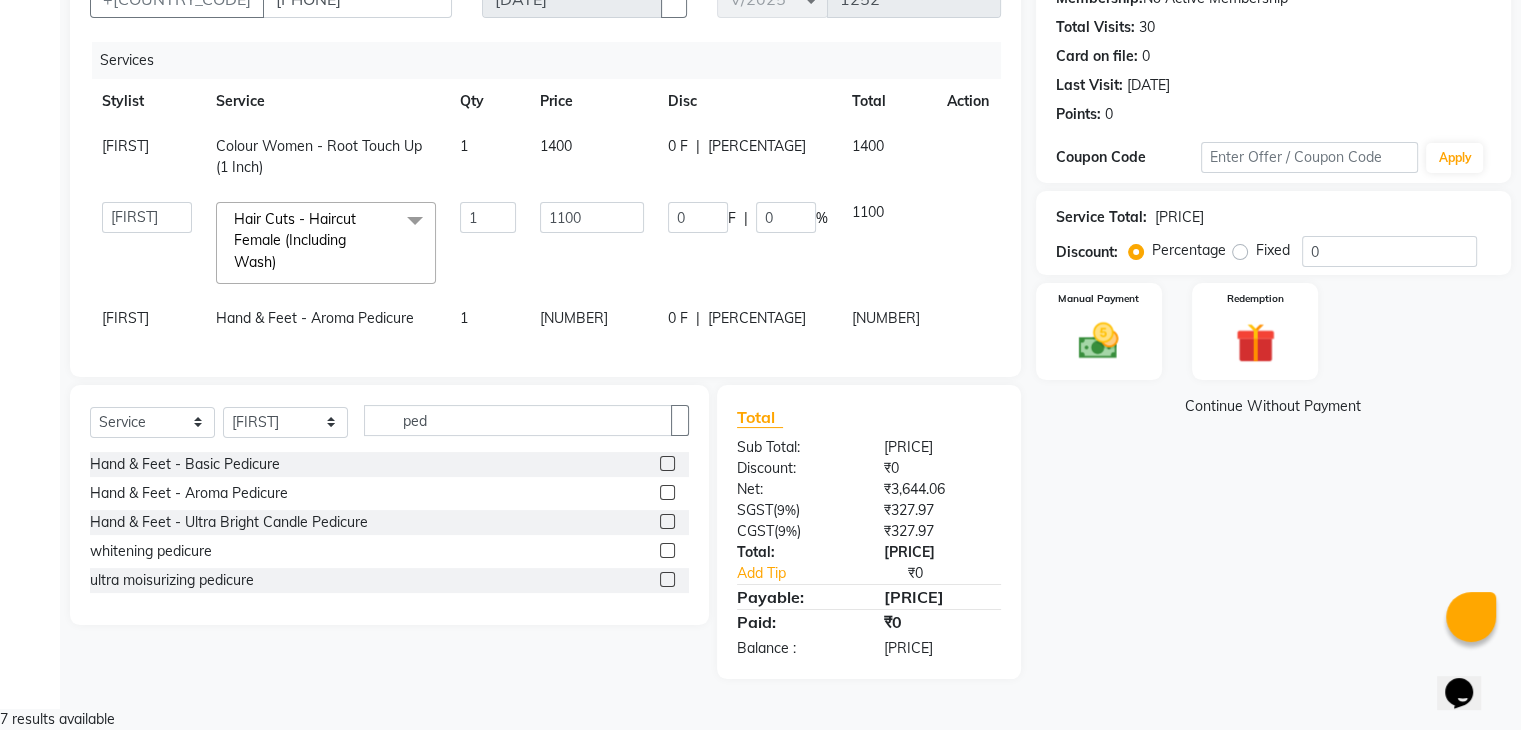 scroll, scrollTop: 200, scrollLeft: 0, axis: vertical 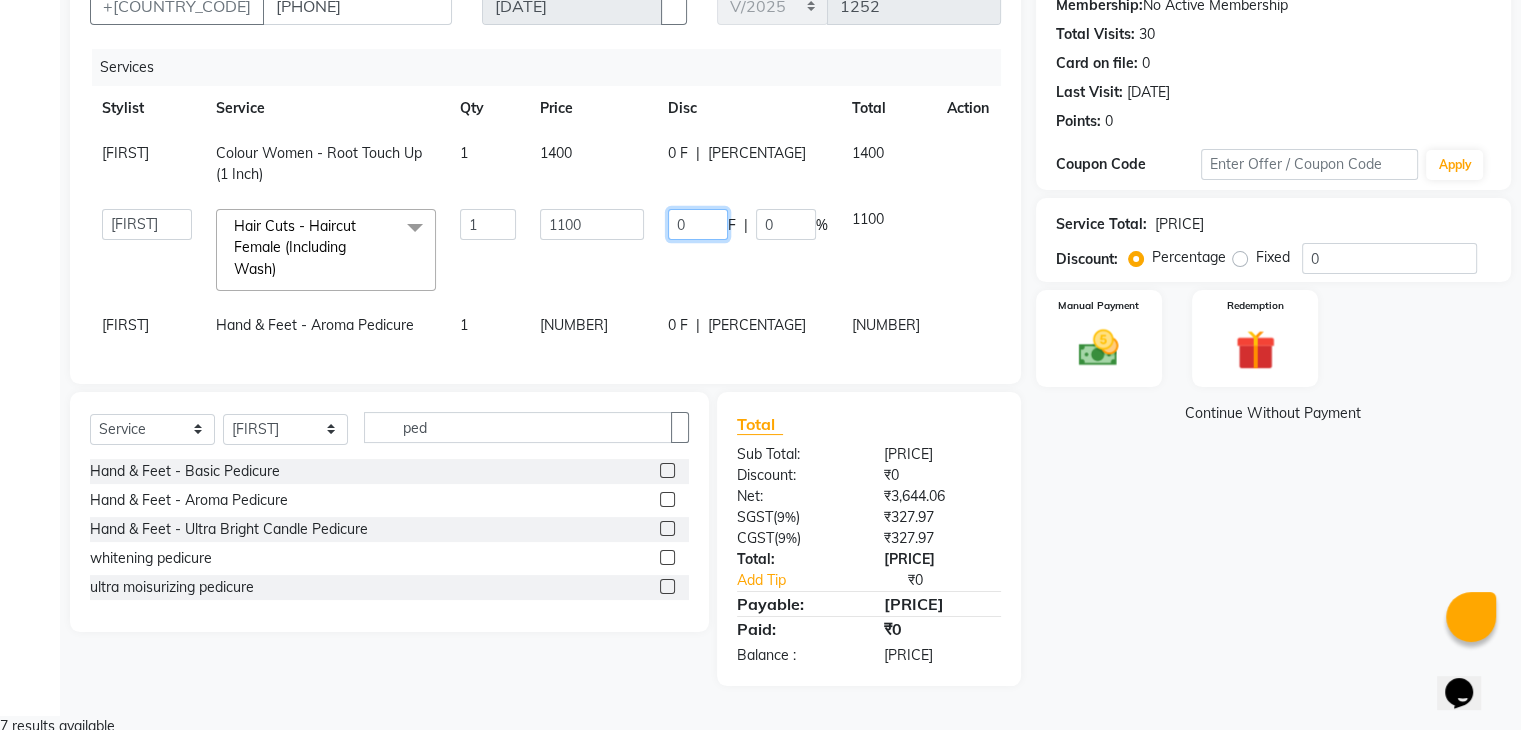 click on "0" at bounding box center (698, 224) 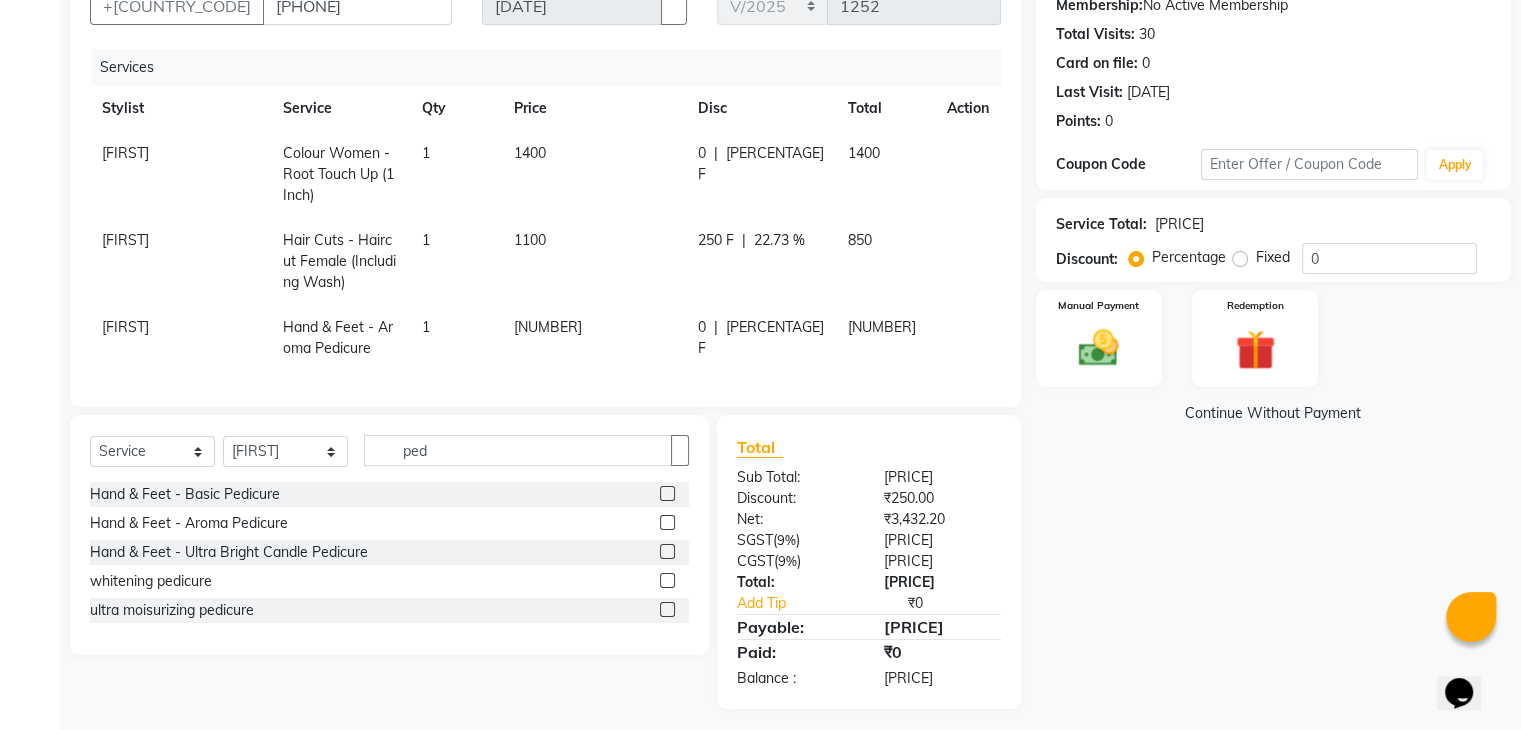 click on "250 F | 22.73 %" at bounding box center (761, 174) 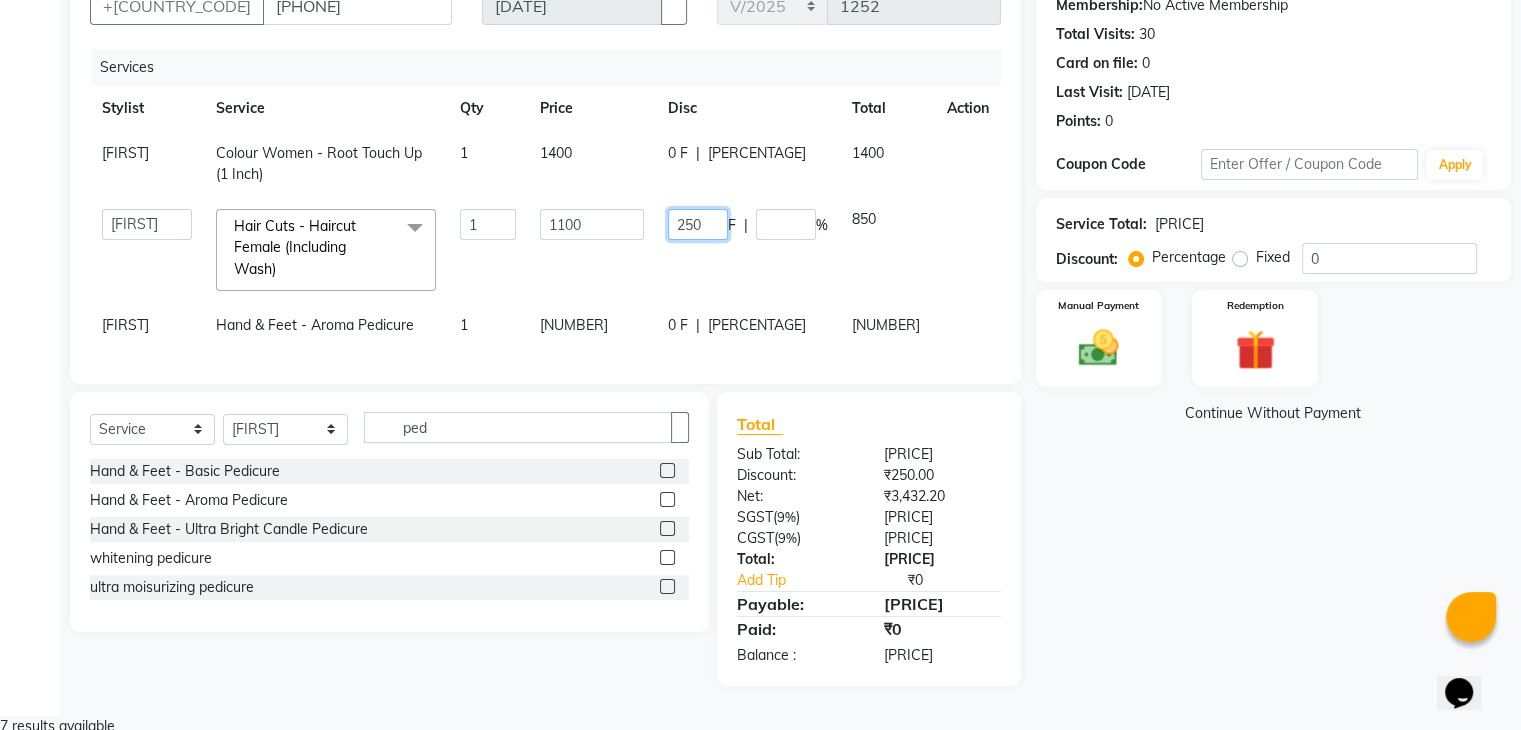 click on "250" at bounding box center [698, 224] 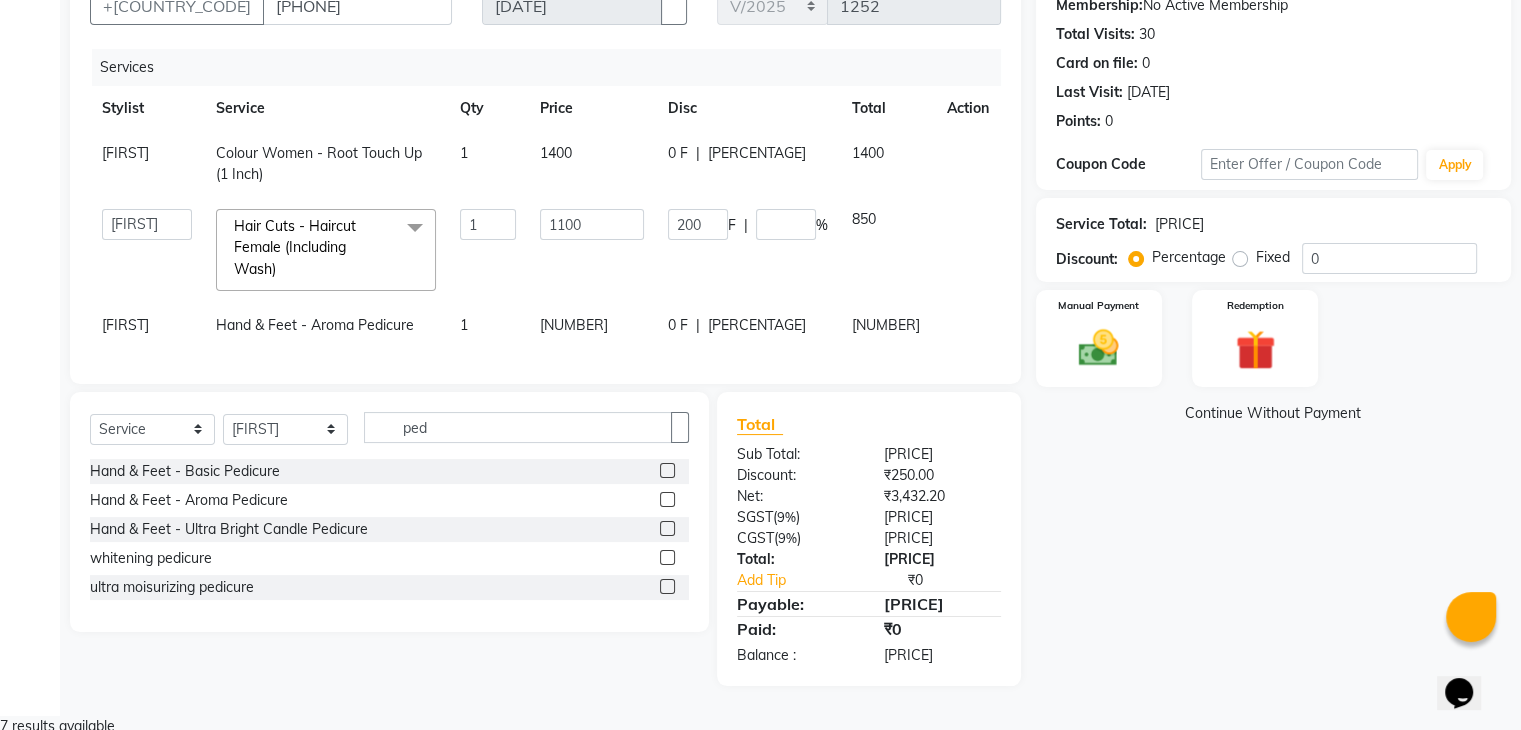 click on "200 F | 22.73 %" at bounding box center [748, 164] 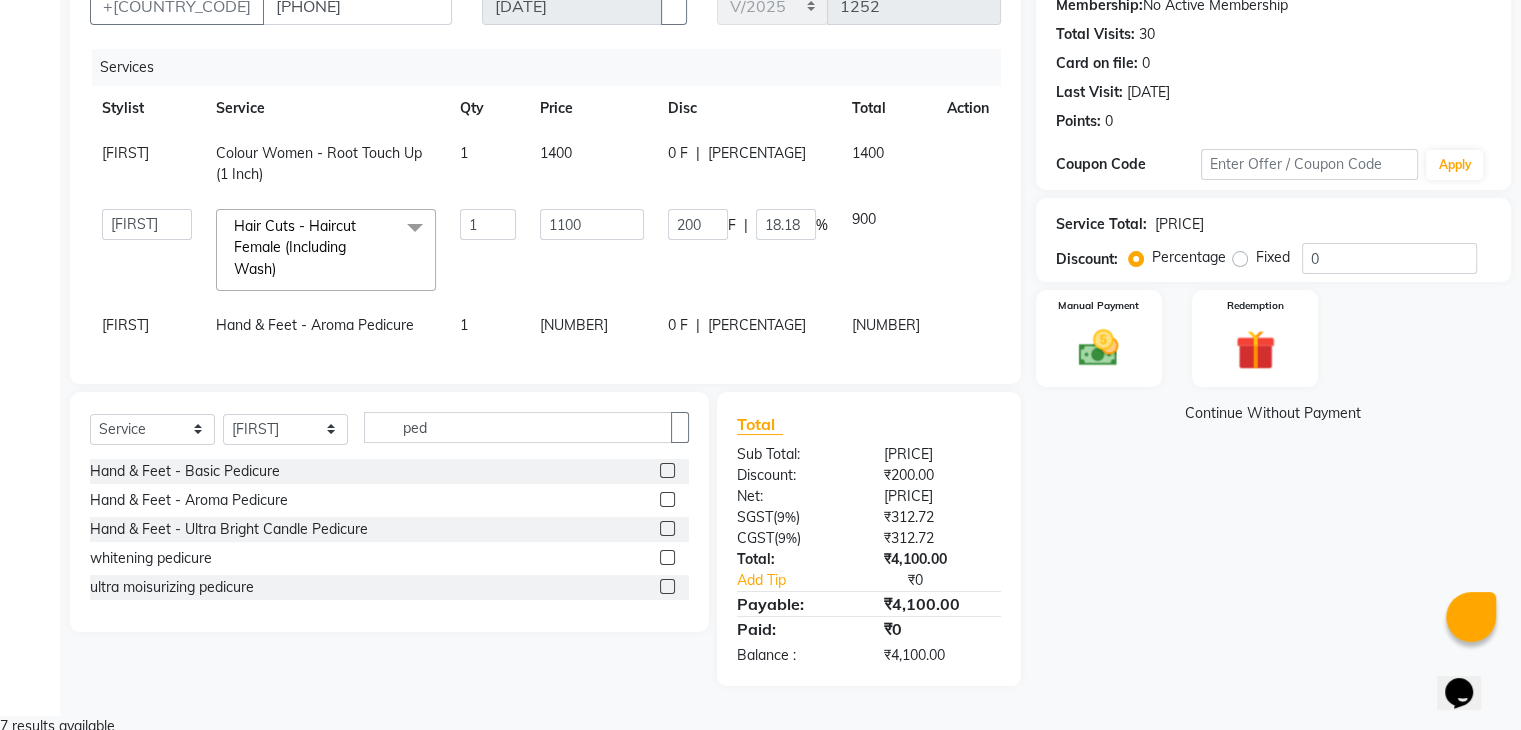 click on "1400" at bounding box center (125, 153) 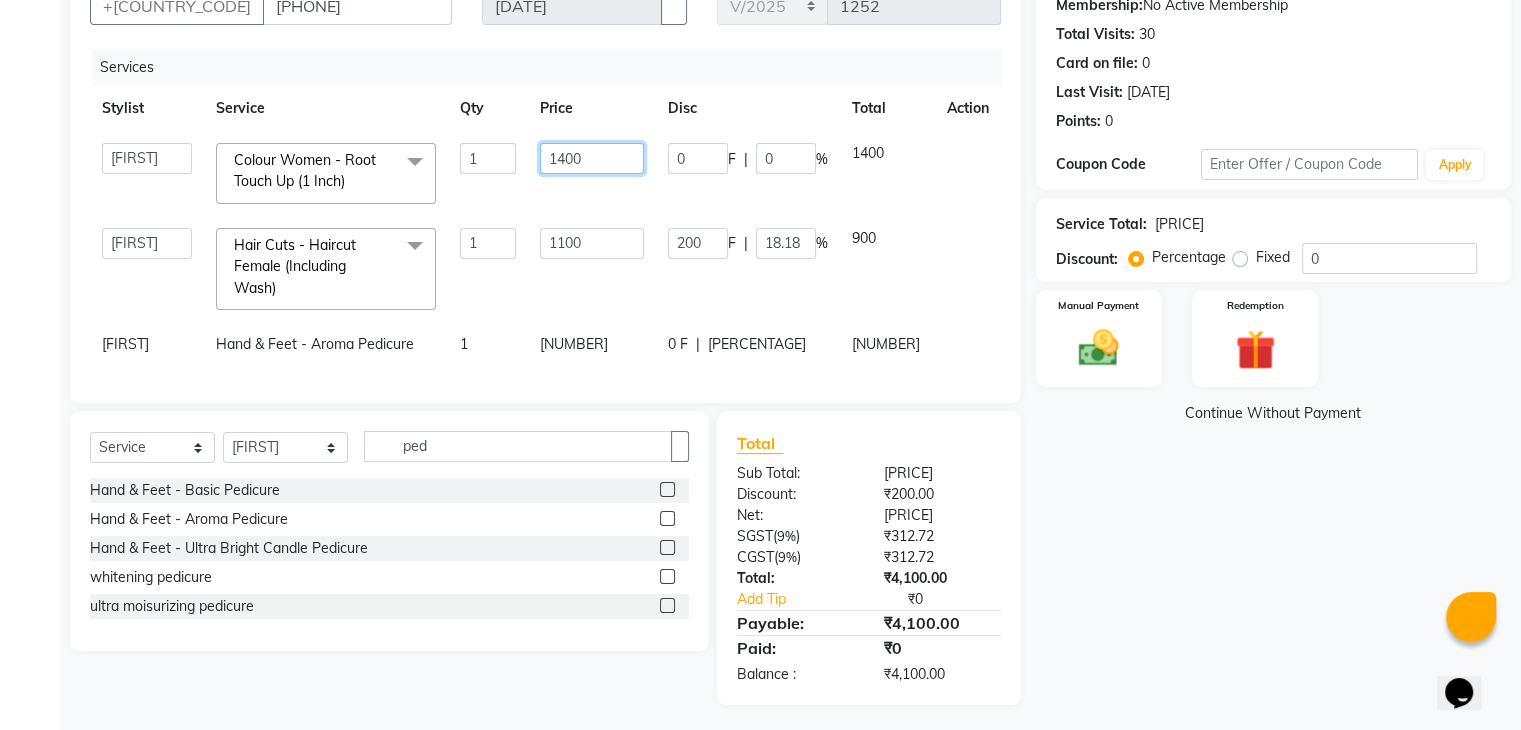 click on "1400" at bounding box center (487, 158) 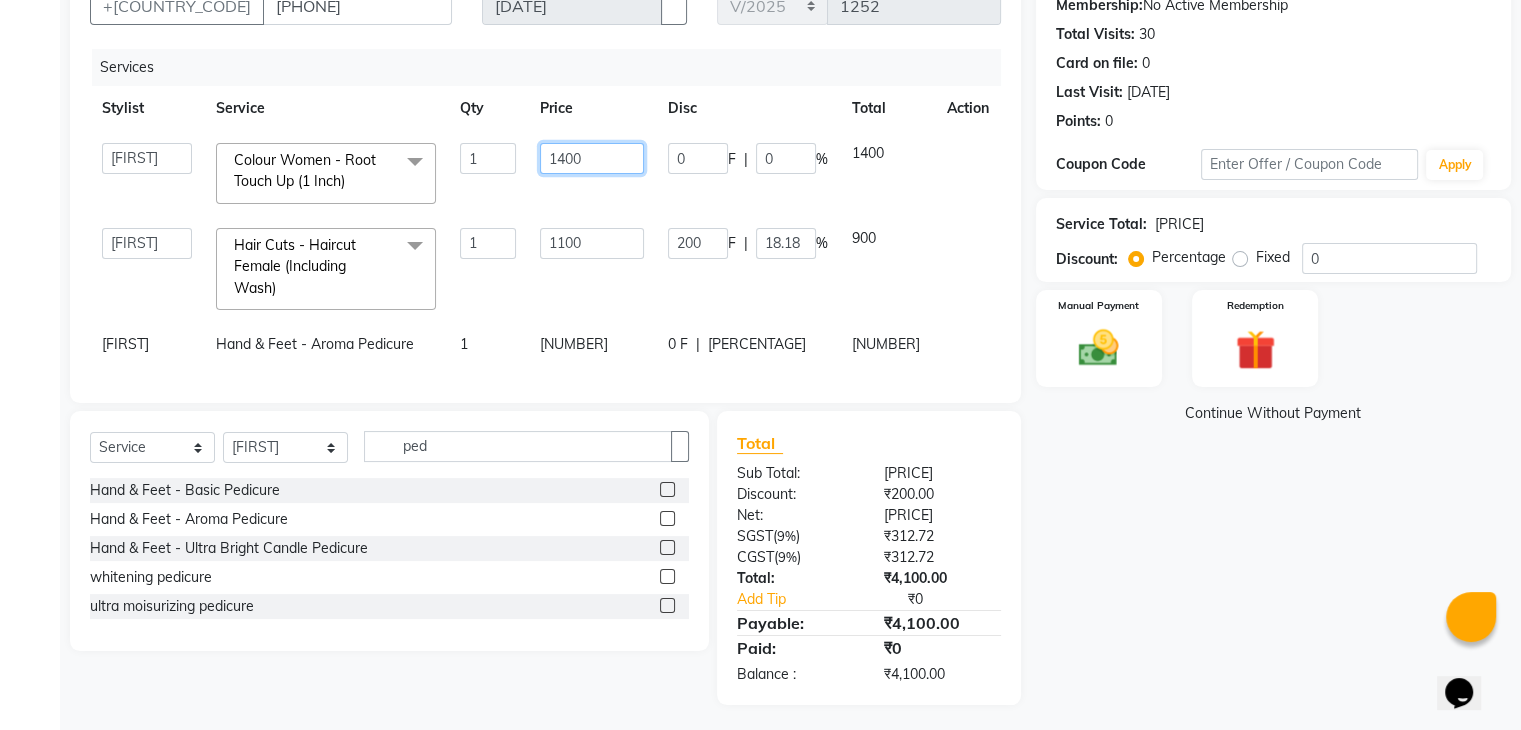 click on "1400" at bounding box center (487, 158) 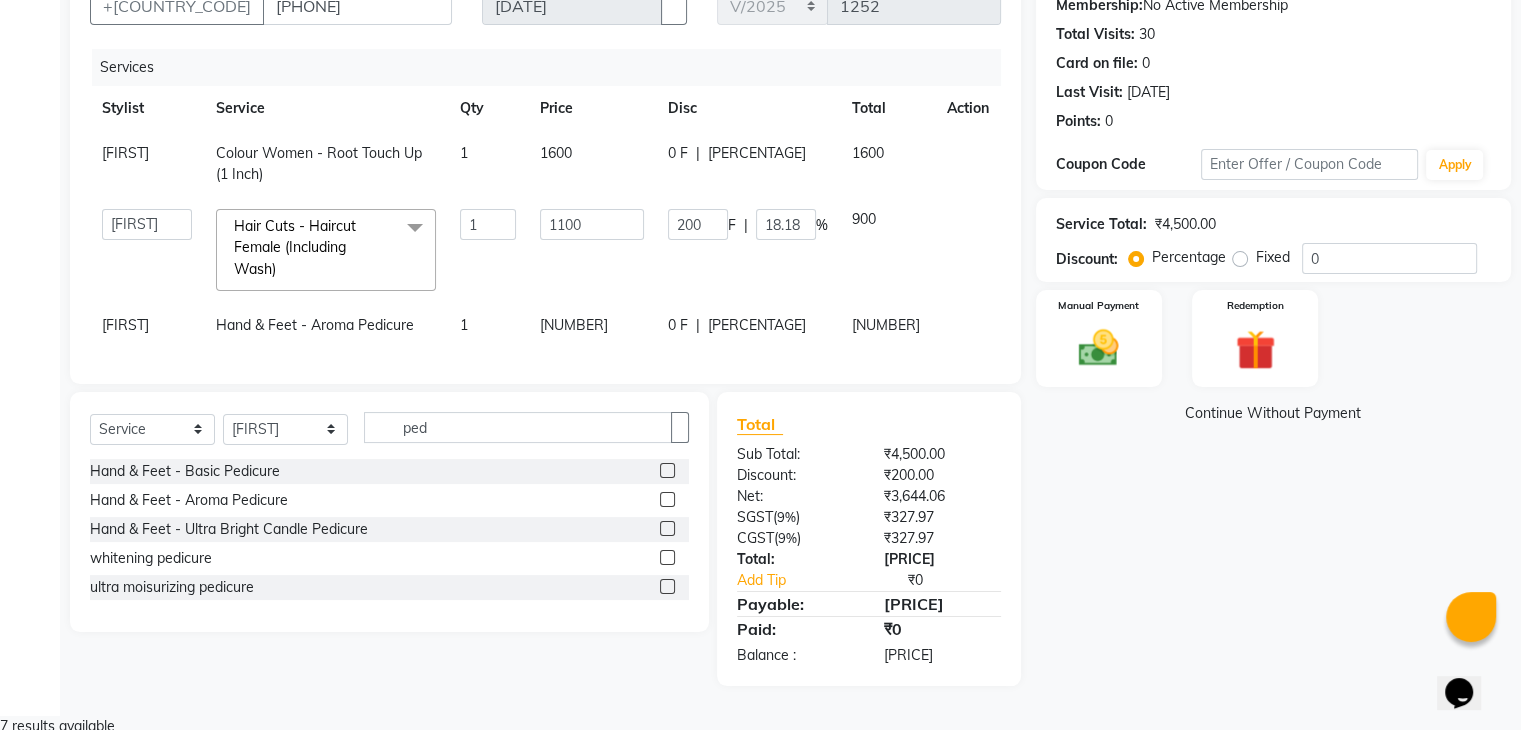click on "[NAME] [SERVICE] - [SERVICE_DETAIL] [PRICE] [NUMBER] F | [PERCENTAGE] [PRICE] [NAME] [NAME] [NAME] [NAME] [NAME] [NAME] Hair Cuts - Haircut Female (Including Wash) x Hair Wash & Styling - Hair Wash & Dry (Female) Hair Wash & Styling - Ironing Hair Wash & Styling - Tongs Hair Wash & Styling - Hair Wash & Dry (Male) Hair Wash & Styling - Upto Shoulder1 Hair Wash & Styling - Below Shoulder2 Hair Wash & Styling - Upto Shoulder 4 Hair Wash & Styling - Upto Waist Hair Wash & Styling - Paddle Brush Blow-Dry (With Wash). Hair Wash & Styling - Blow-Dry Curis (With Wash) Hair Wash & Styling - Below Shoulder Hair Wash & Styling - Upto Shoulder Hair Wash & Styling - Upto Waist2 Hair Wash & Styling - Below Shoulder 1 Hair Wash & Styling - Upto Waist 1 Hair Triming Women chest trimming Colour Women - Global Colour Women - High-Light Colour Women-Balayage Colour Women - Root Touch Up (1 Inch) Colour Women - Root Touch Up (No Ammonia) 1 Inch Colour Women - Upto Neck 1 Colour Women - Upto Shoulder 1 nose wax demo" at bounding box center (545, 239) 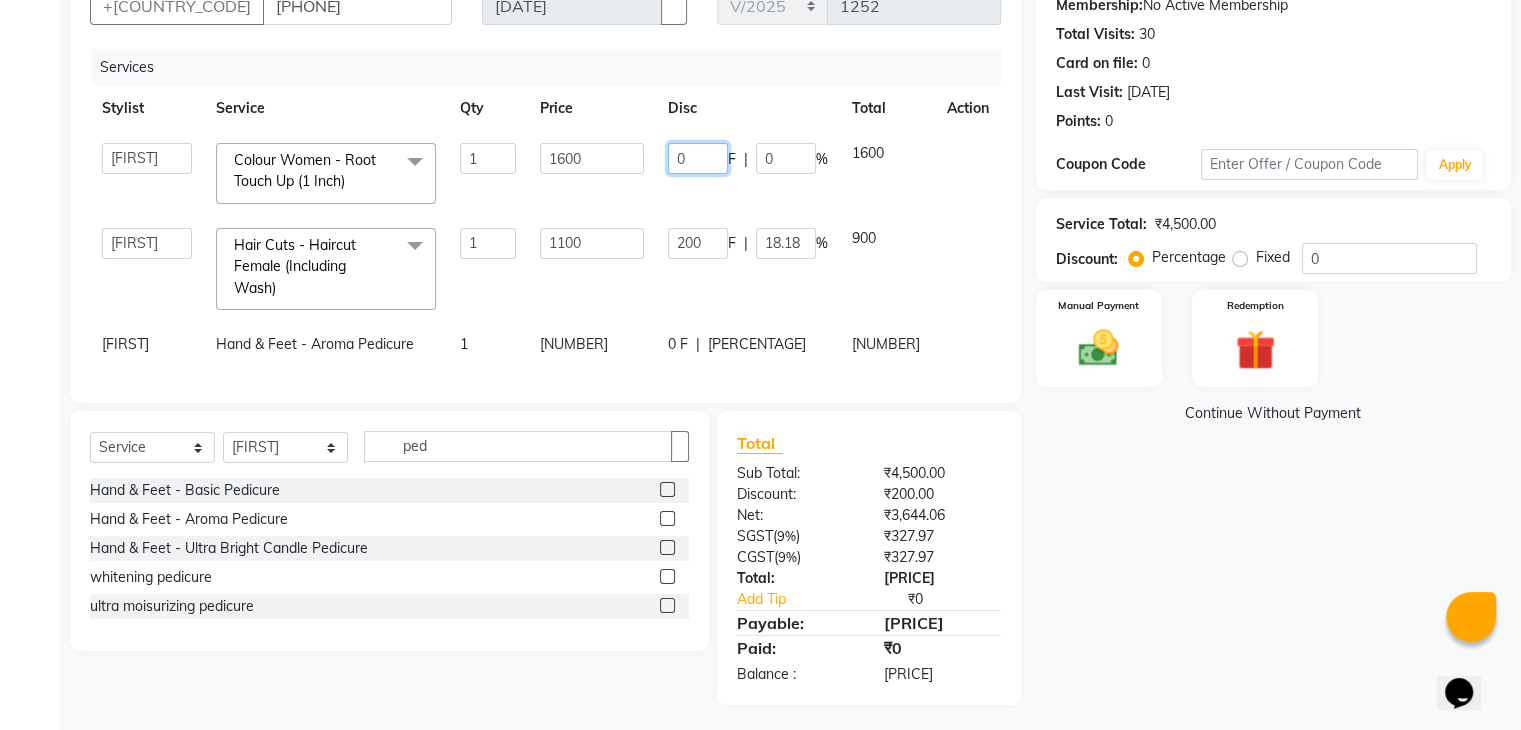 click on "0" at bounding box center (698, 158) 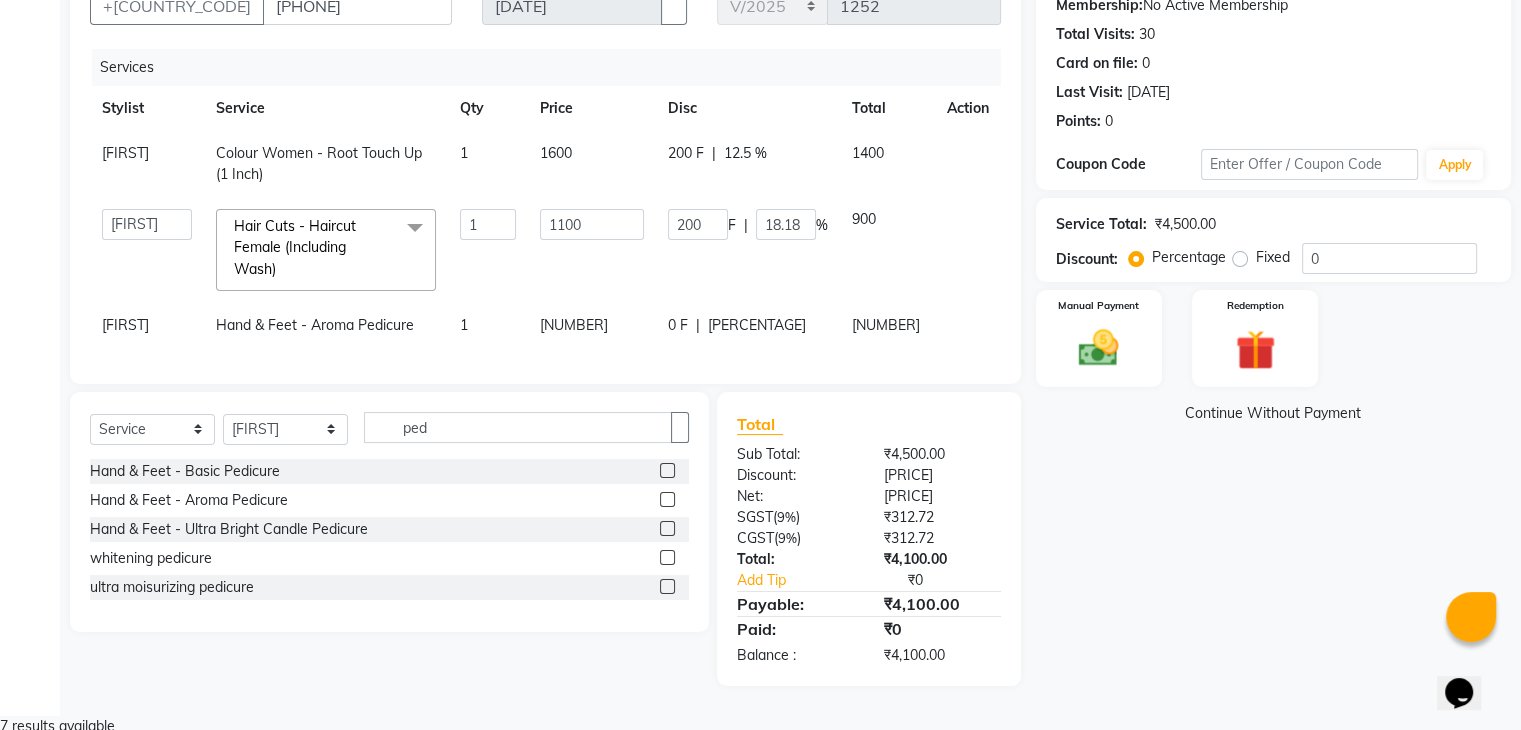 click on "200 F | 18.18 %" at bounding box center [748, 164] 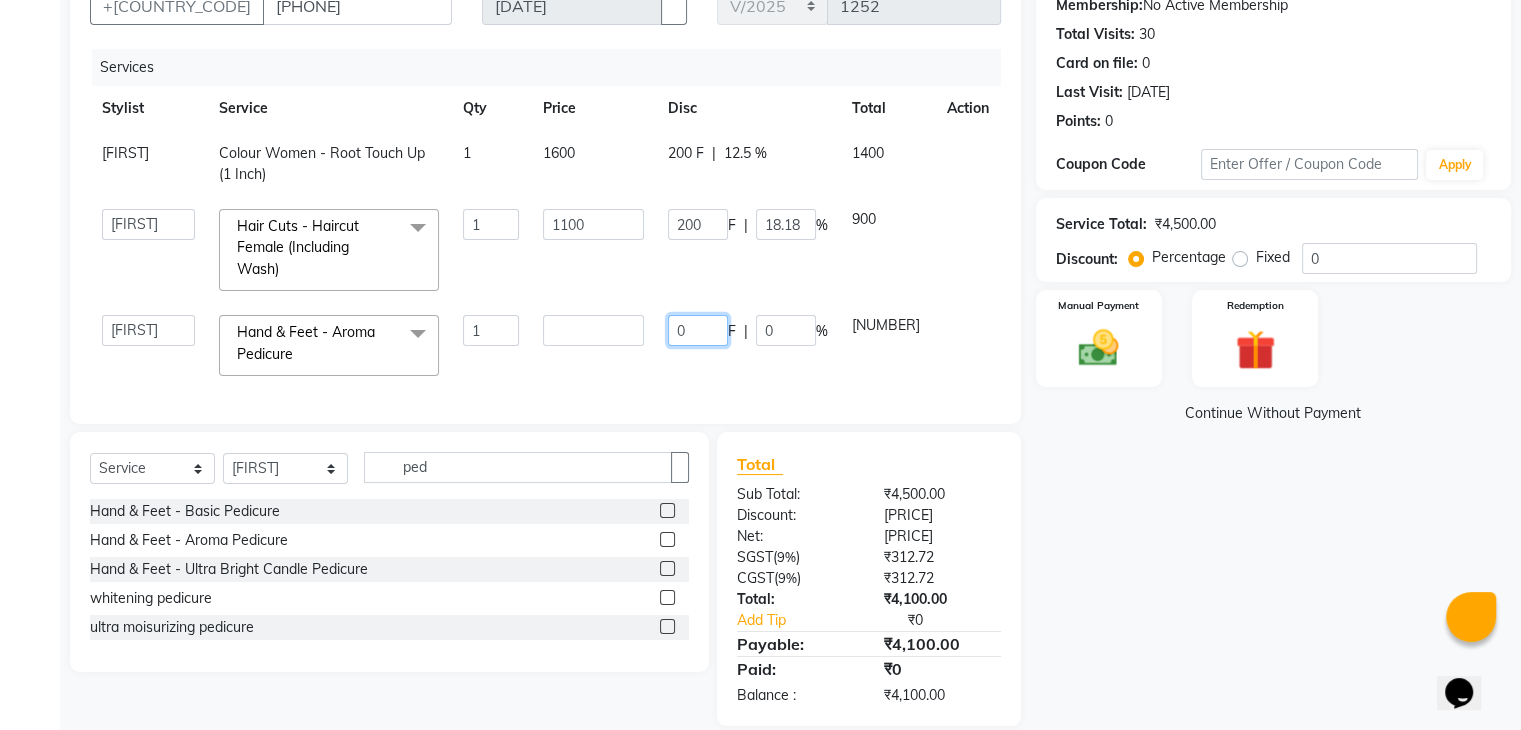 click on "0" at bounding box center (698, 224) 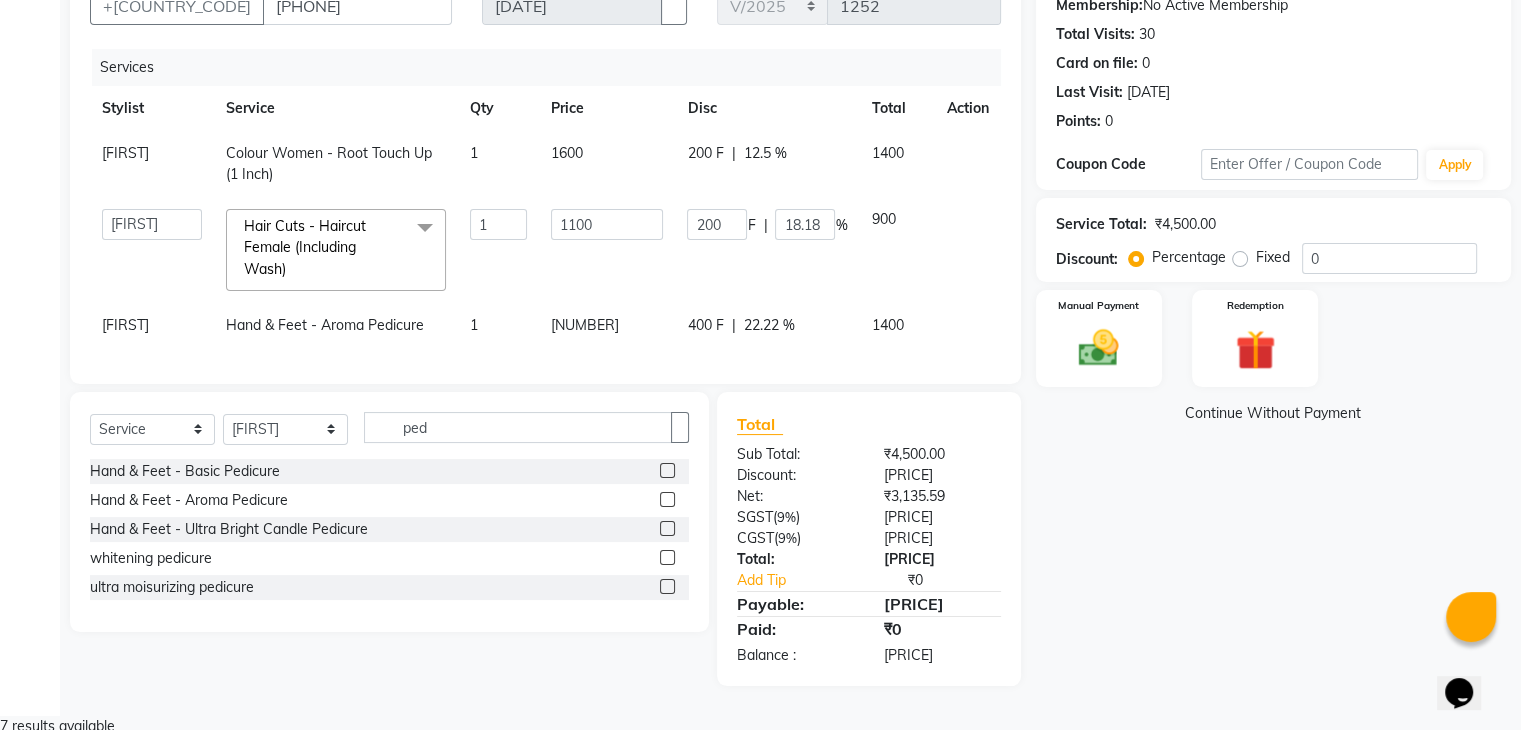click on "Client +91 82******93 Date 01-07-2025 Invoice Number V/2025 V/2025-26 1252 Services Stylist Service Qty Price Disc Total Action Rehaan  Colour Women - Root Touch Up (1 Inch) 1 1600 200 F | 12.5 % 1400  Amaan   ana   Danish    Poonam   Rehaan    Salman    Sandy    Hair Cuts - Haircut Female (Including Wash)  x Hair Wash & Styling - Hair Wash & Dry (Female) Hair Wash & Styling - Ironing Hair Wash & Styling - Tongs Hair Wash & Styling - Hair Wash & Dry (Male) Hair Wash & Styling - Upto Shoulder1 Hair Wash & Styling - Below Shoulder2 Hair Wash & Styling - Upto Shoulder 4 Hair Wash & Styling - Upto Waist Hair Wash & Styling - Paddle Brush Blow-Dry (With Wash). Hair Wash & Styling - Blow-Dry Curis (With Wash) Hair Wash & Styling - Below Shoulder Hair Wash & Styling - Upto Shoulder Hair Wash & Styling - Upto Waist2 Hair Wash & Styling - Below Shoulder 1 Hair Wash & Styling - Upto Waist 1 Hair Triming Women chest trimming Colour Women - Global Colour Women - High-Light Colour Women-Balayage Colour Women - Upto Neck" at bounding box center [545, 167] 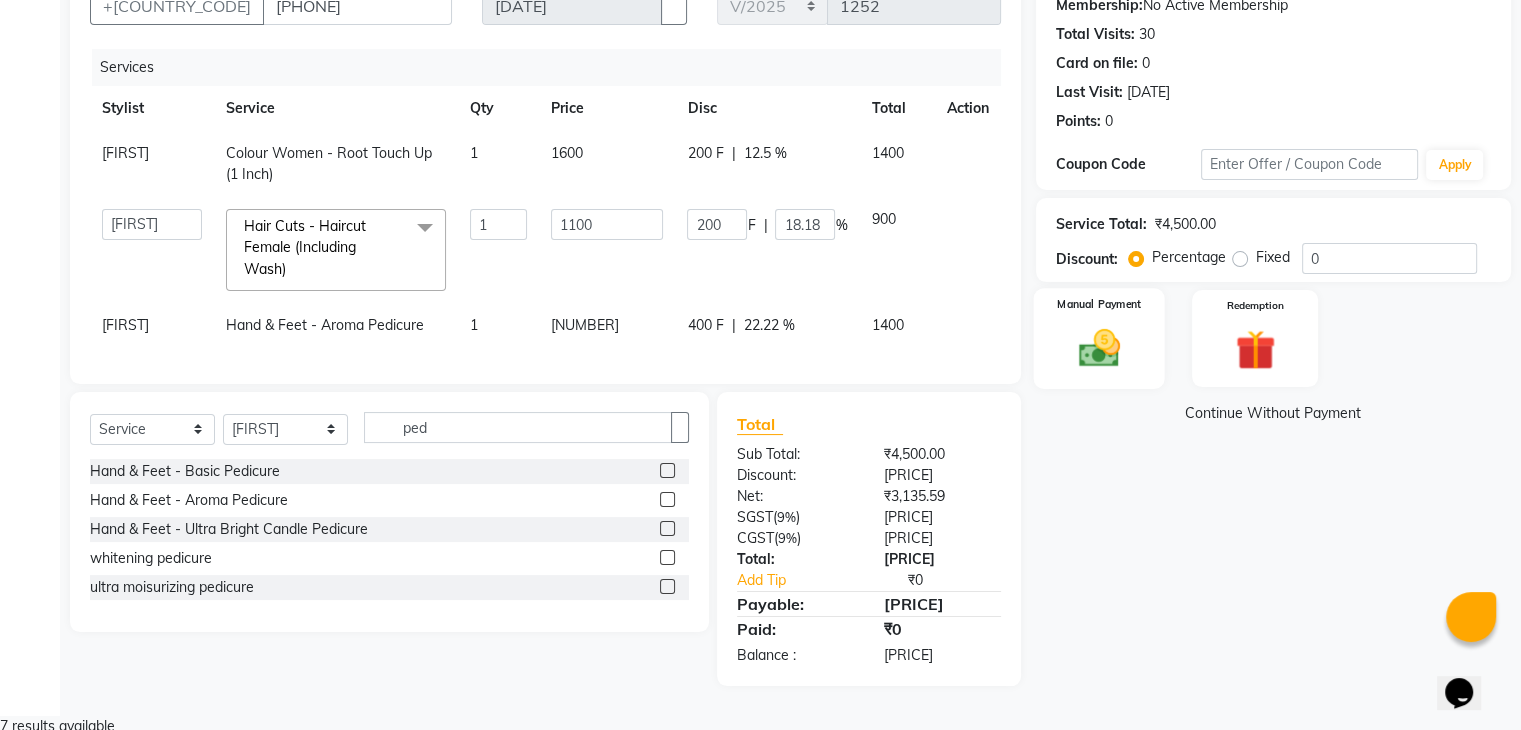 click at bounding box center (1098, 348) 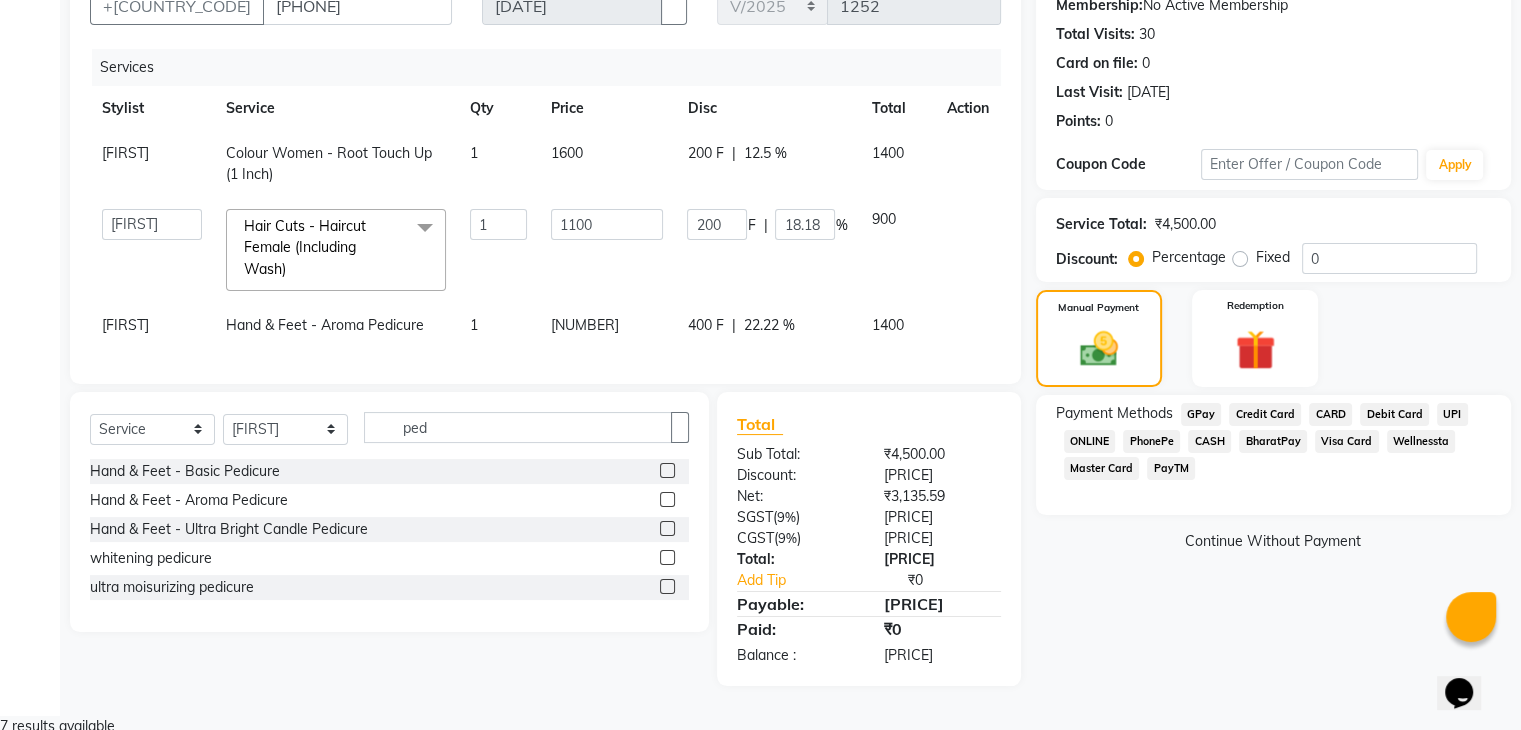 click on "CARD" at bounding box center [1201, 414] 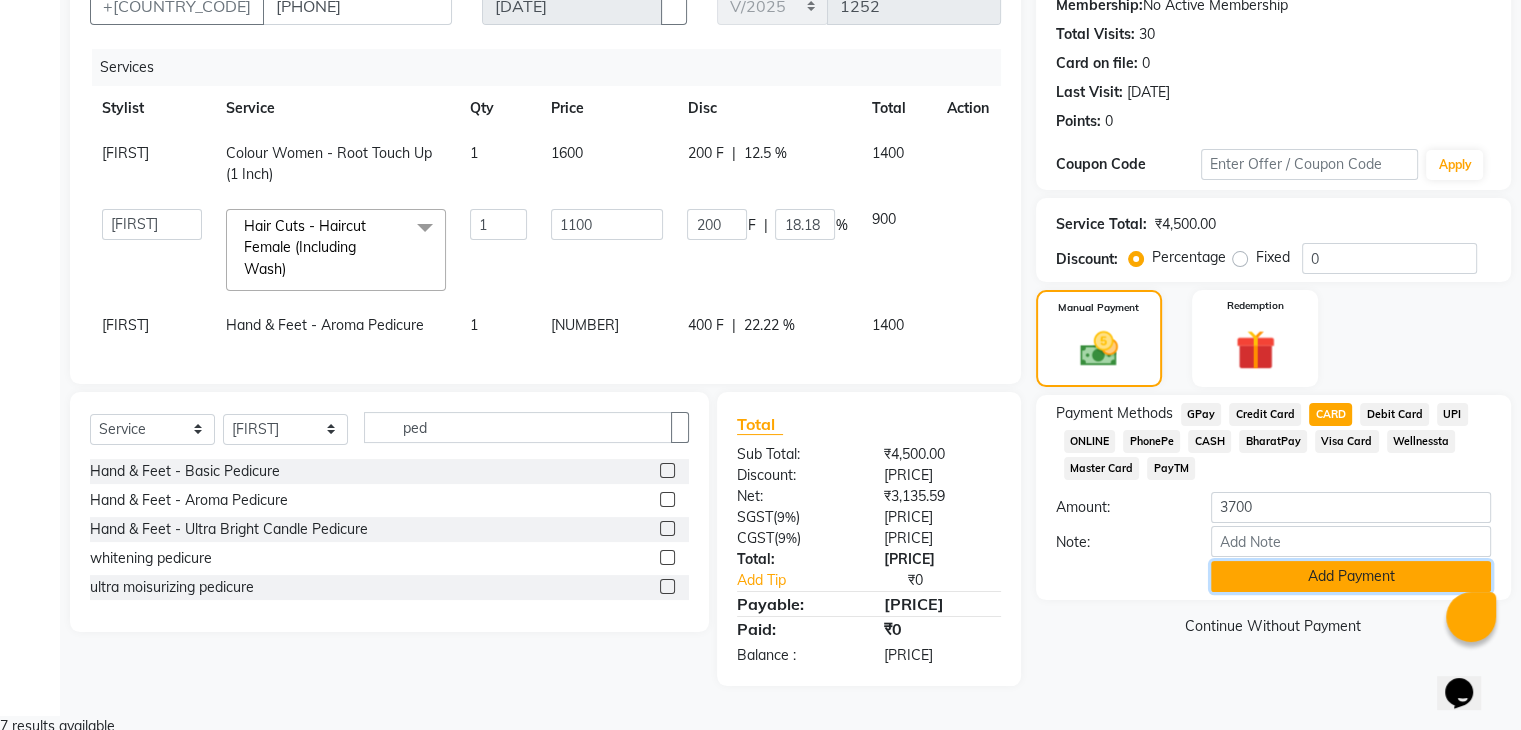 click on "Add Payment" at bounding box center (1351, 576) 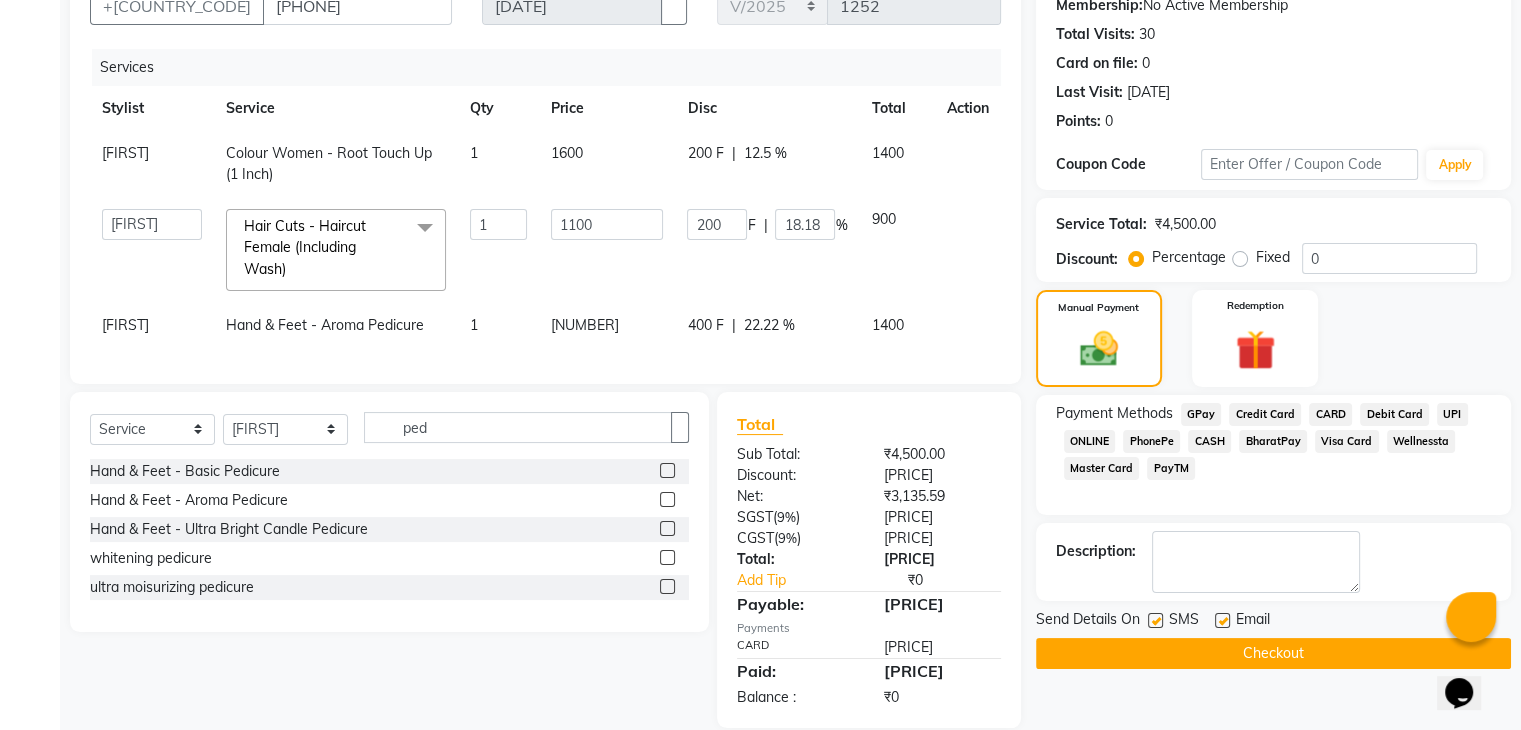 click at bounding box center [1222, 620] 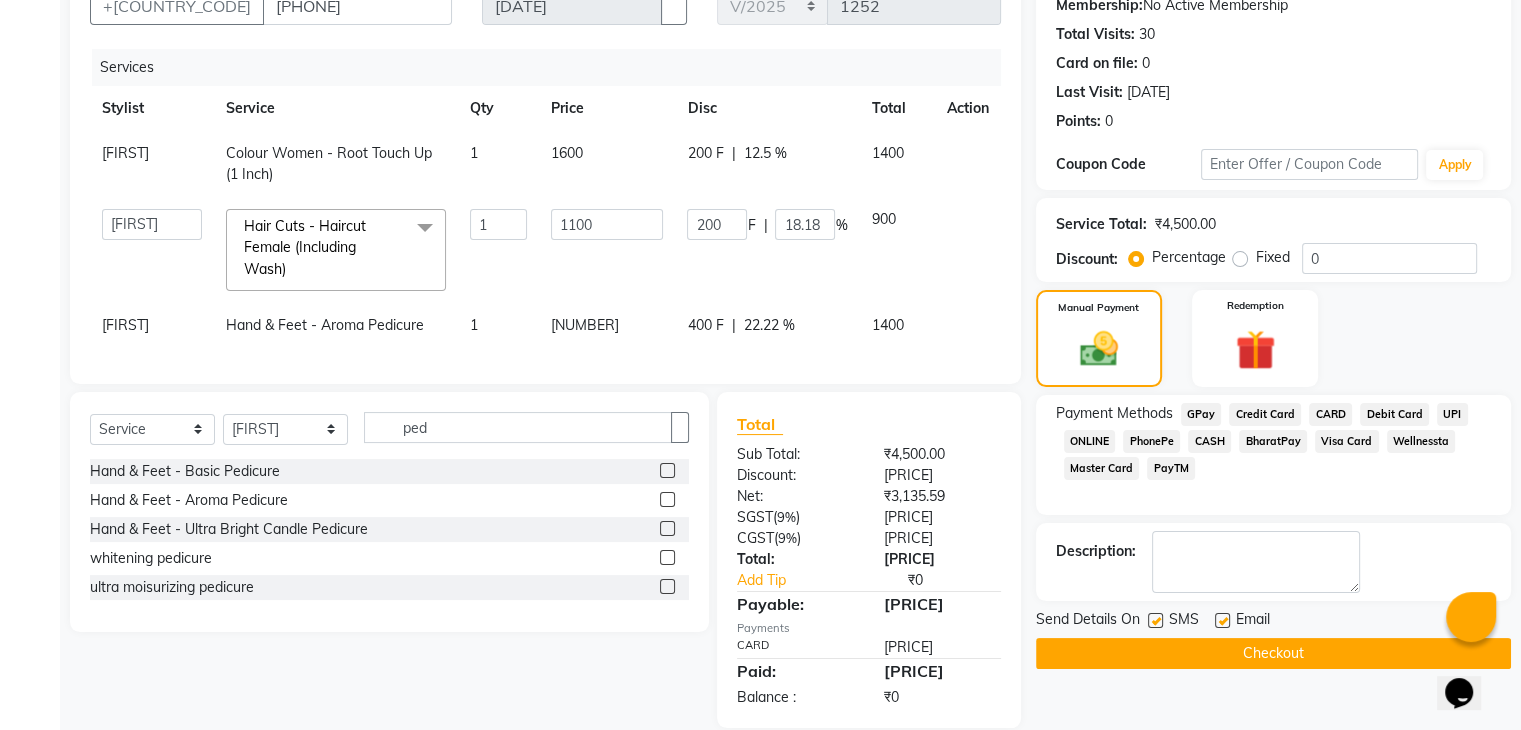 click at bounding box center (1221, 621) 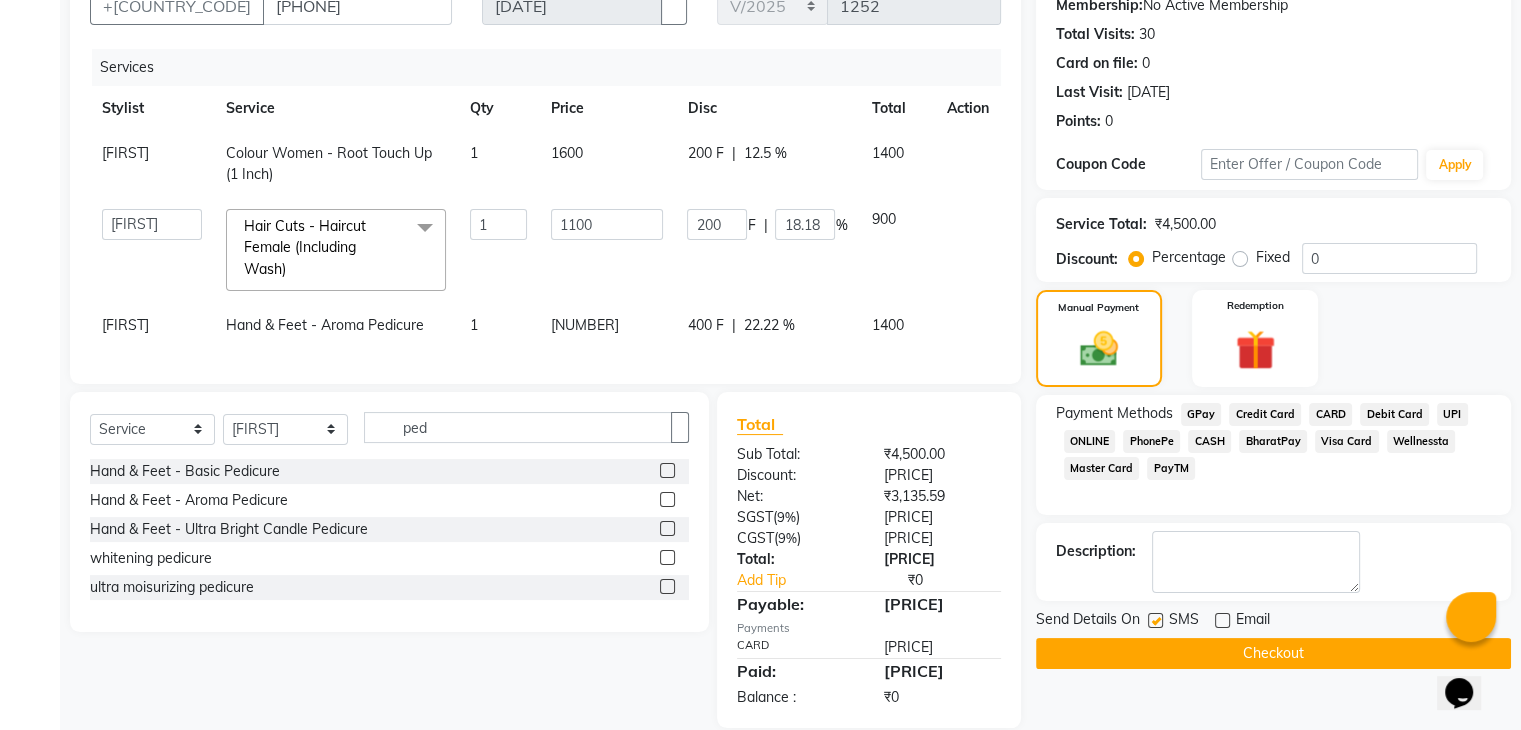click at bounding box center (1155, 620) 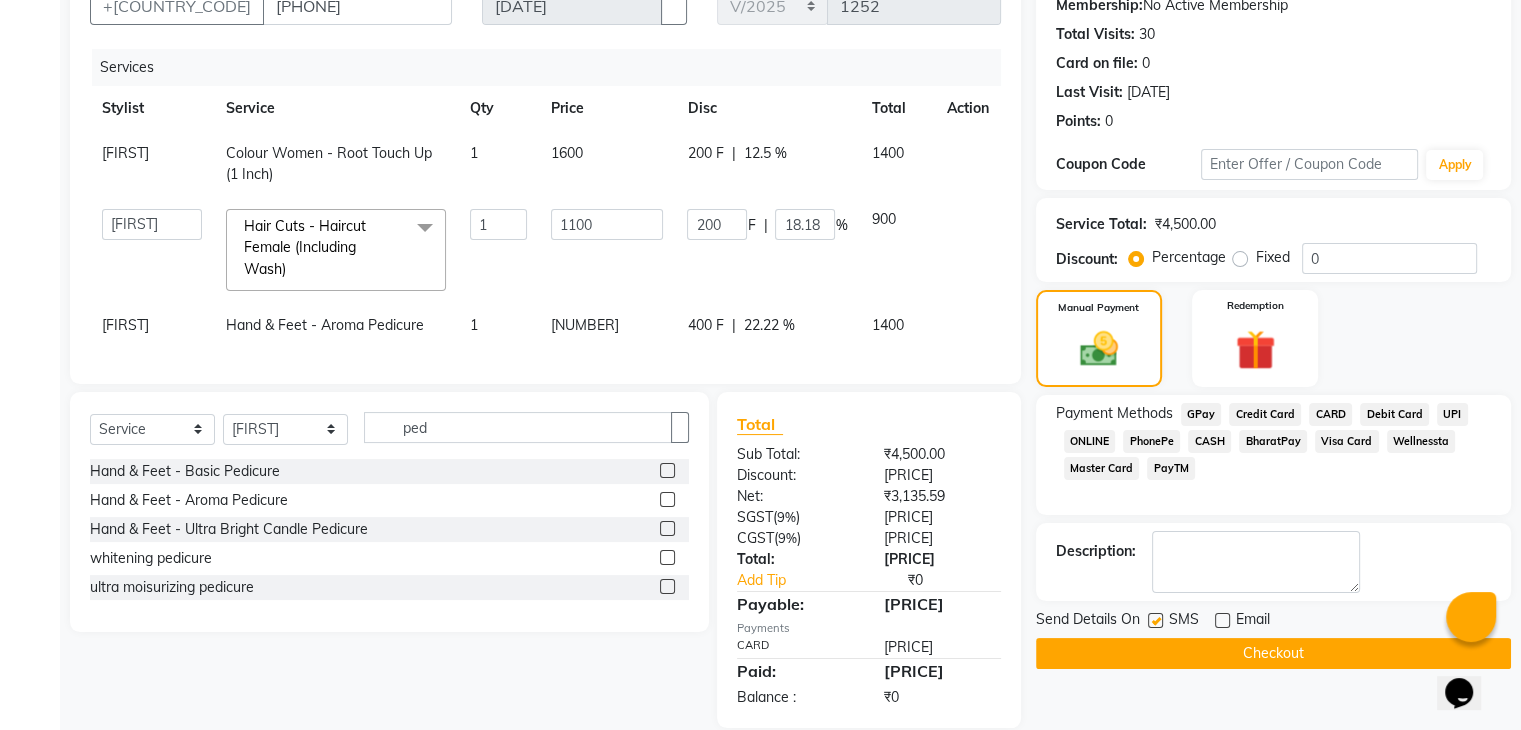 click at bounding box center [1154, 621] 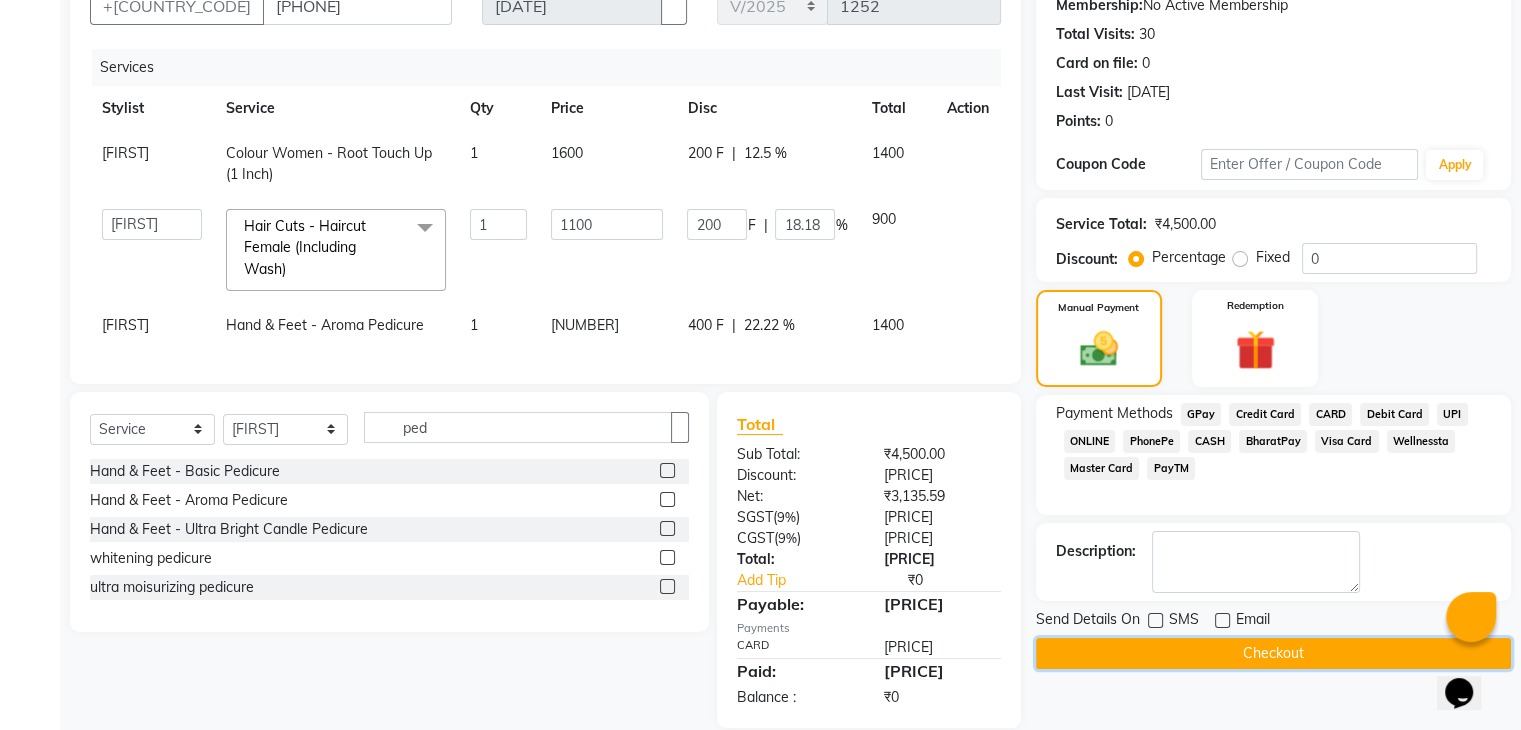 click on "Checkout" at bounding box center [1273, 653] 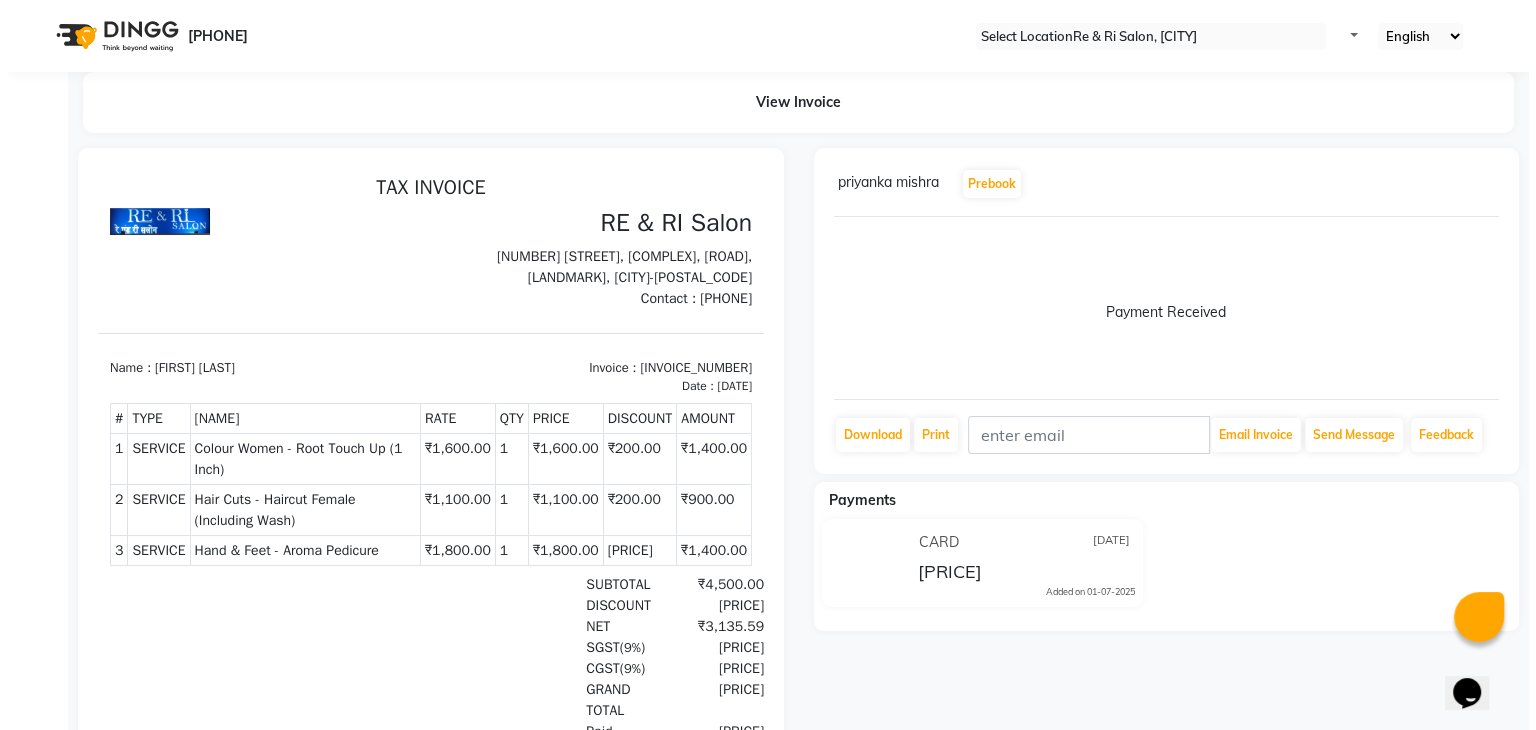 scroll, scrollTop: 0, scrollLeft: 0, axis: both 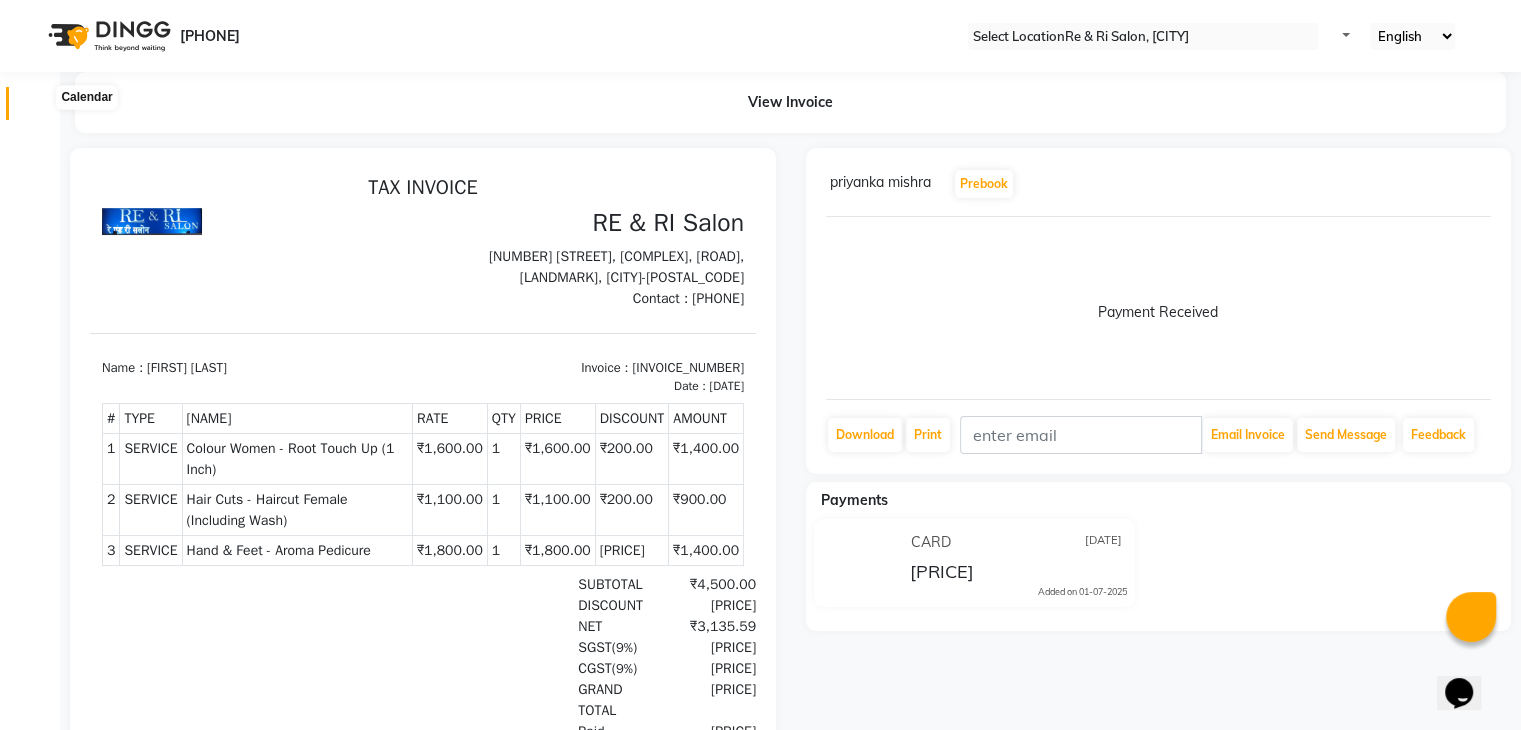 click at bounding box center (38, 108) 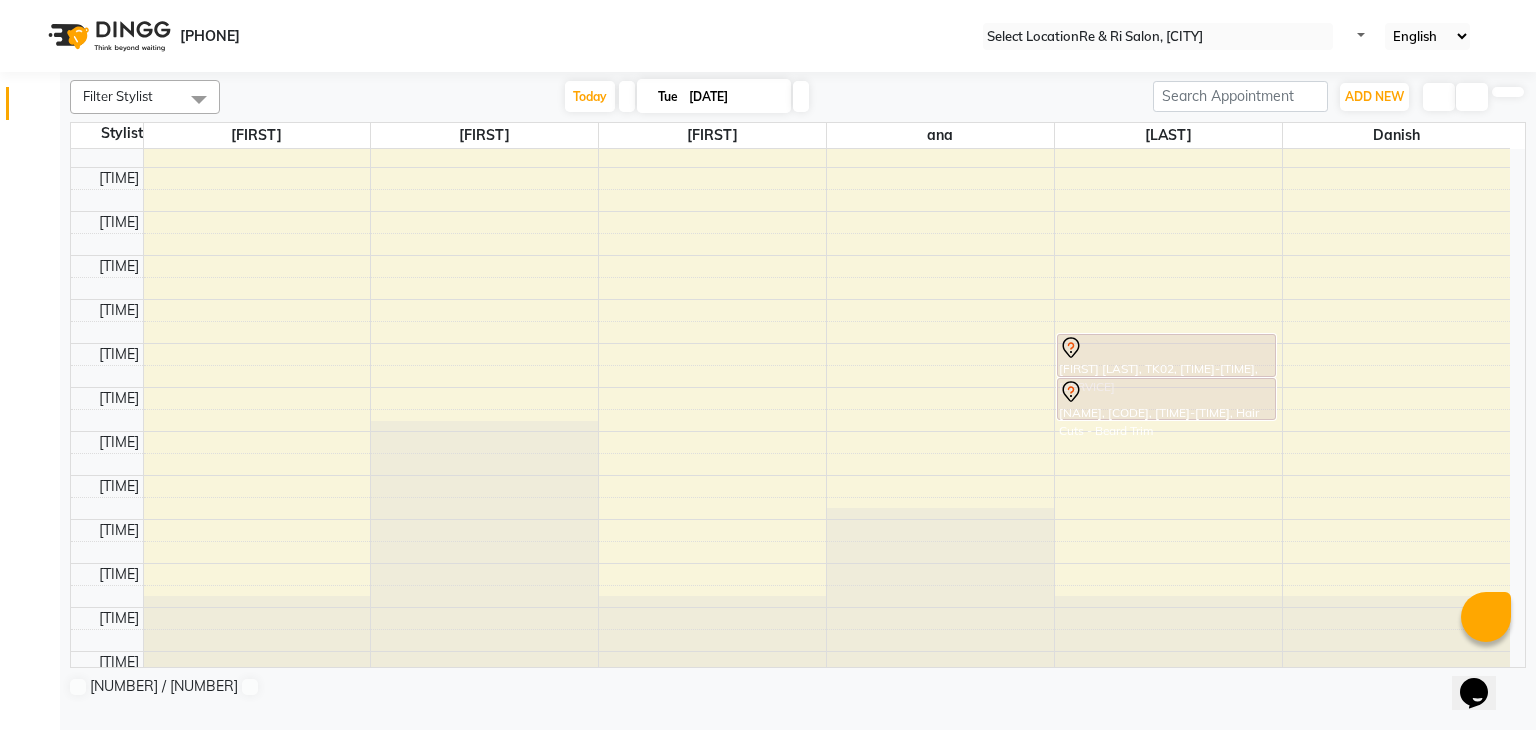 scroll, scrollTop: 863, scrollLeft: 0, axis: vertical 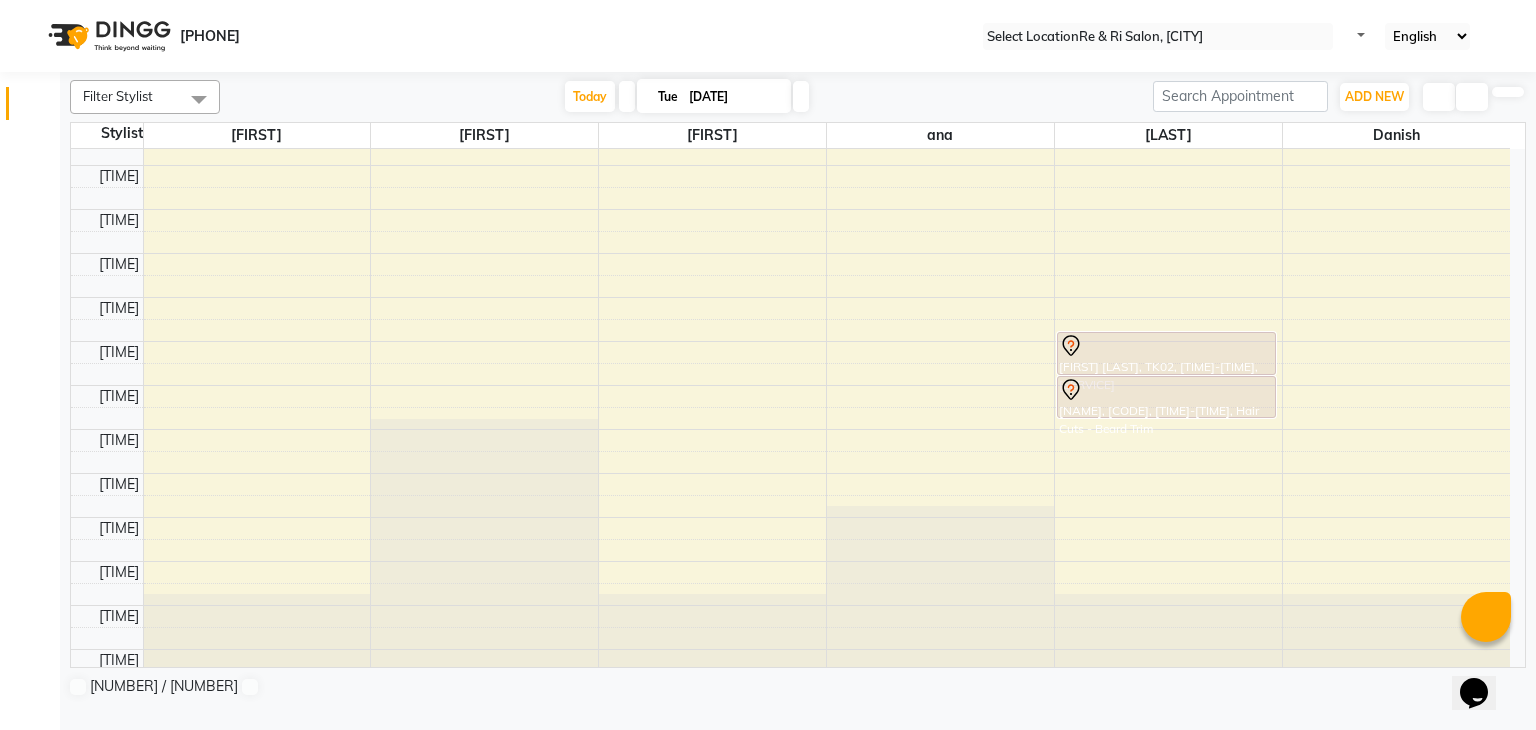 click on "Edit" at bounding box center [50, 764] 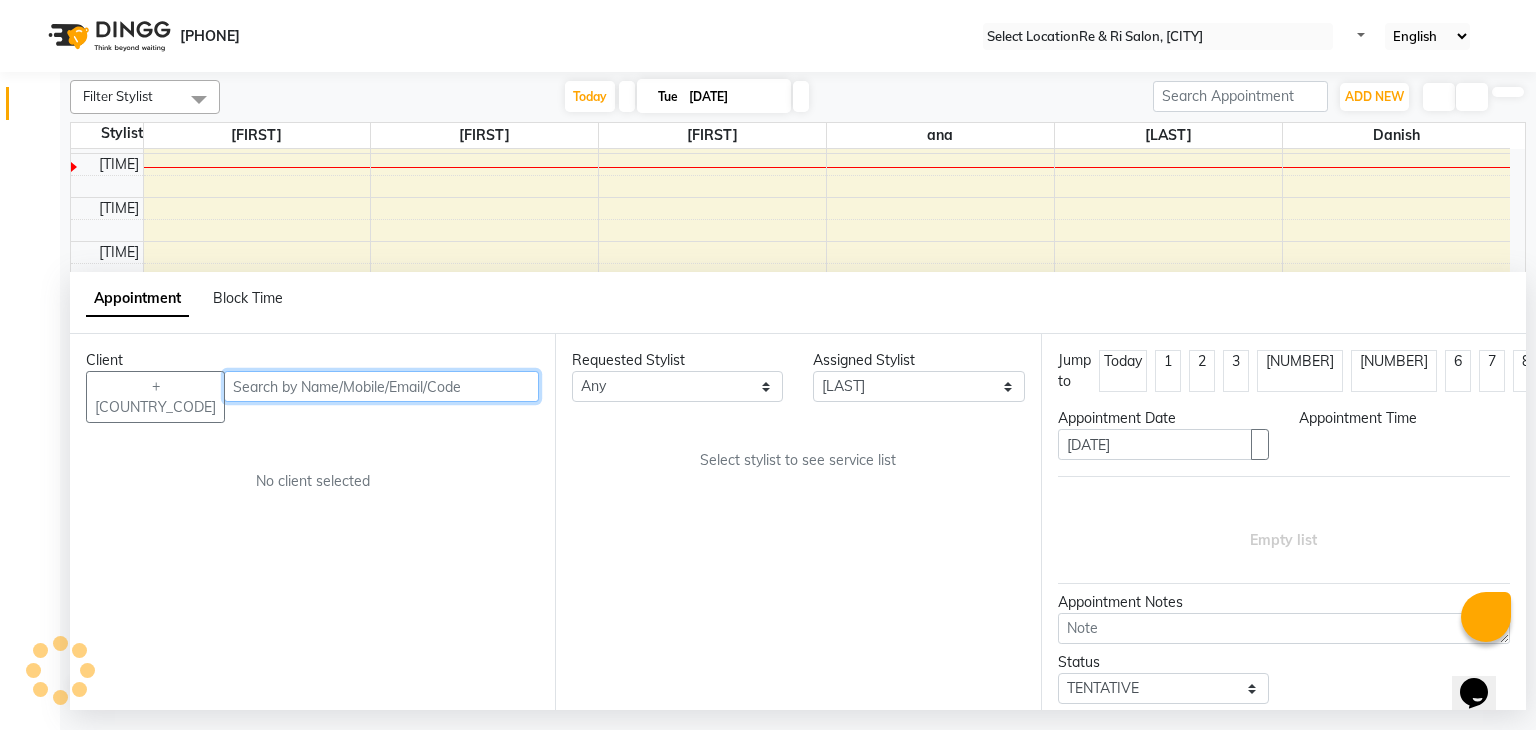 scroll, scrollTop: 699, scrollLeft: 0, axis: vertical 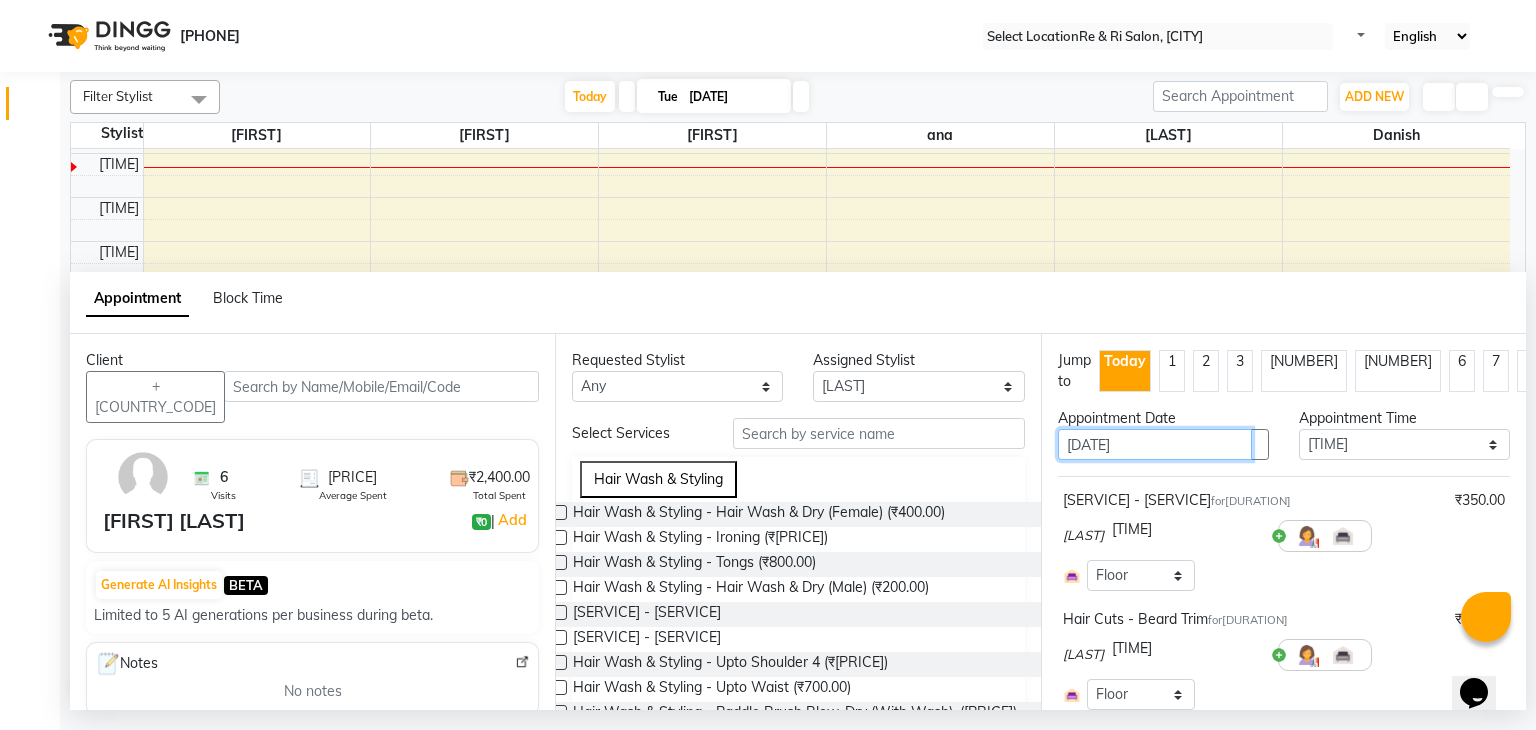 click on "[DATE]" at bounding box center (1155, 444) 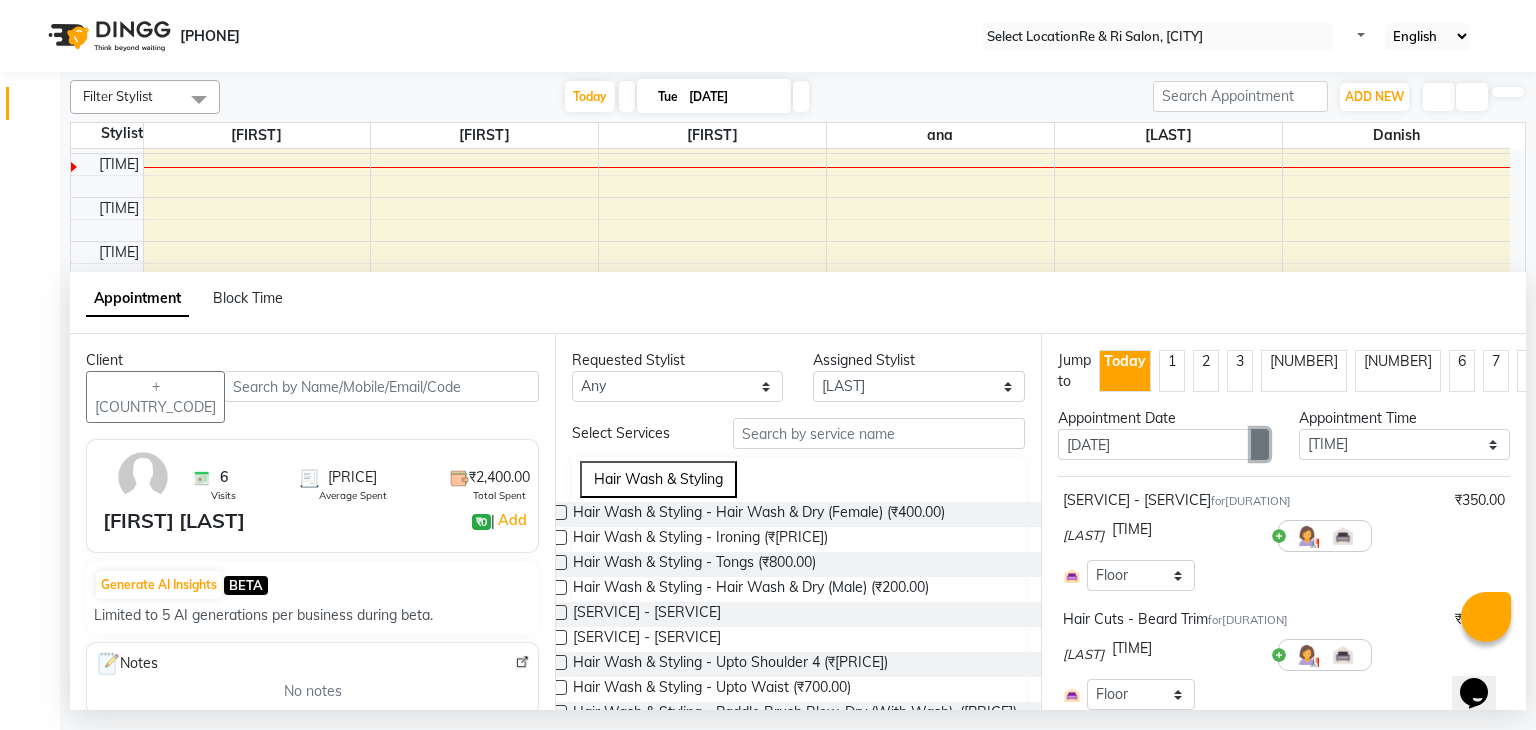 click at bounding box center (1260, 445) 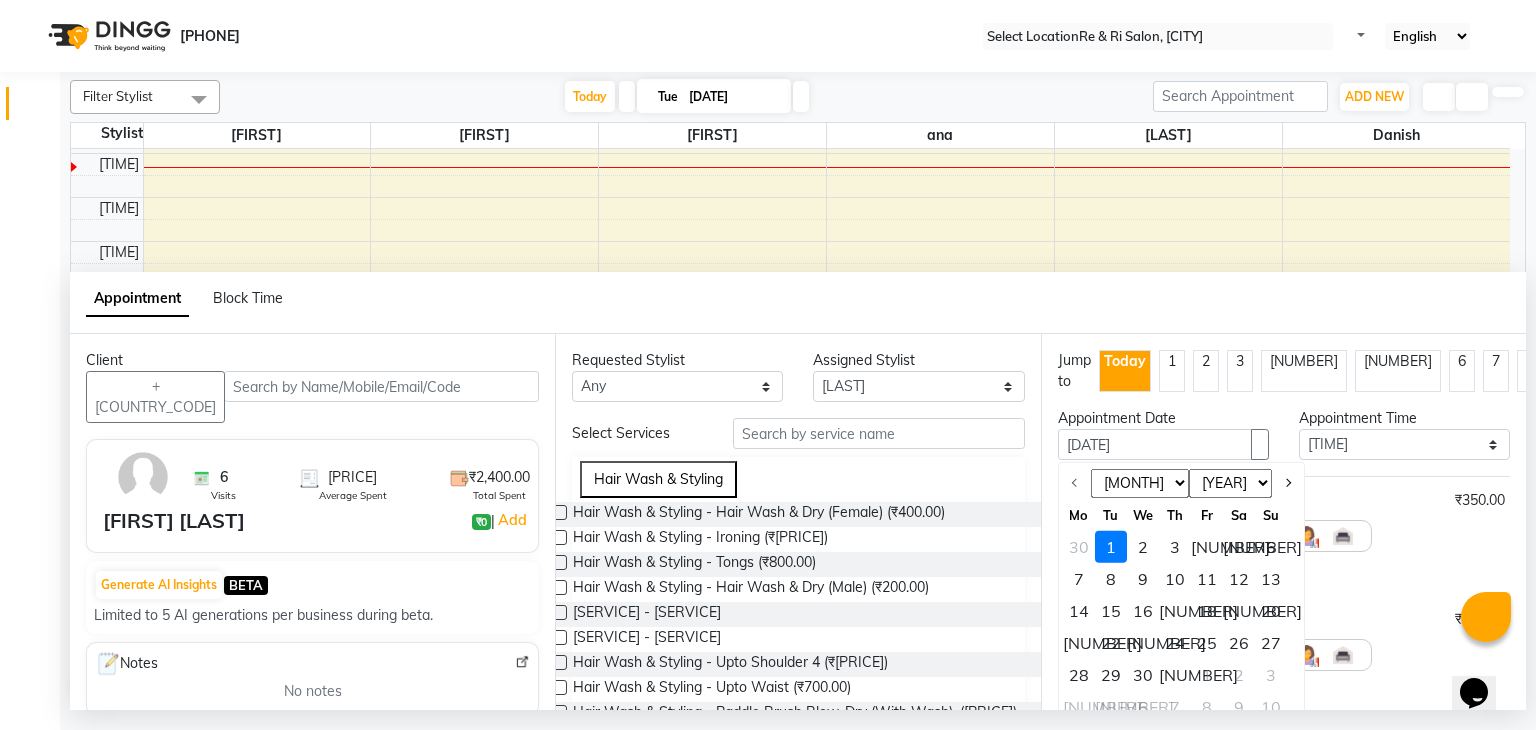 click on "2" at bounding box center [1143, 547] 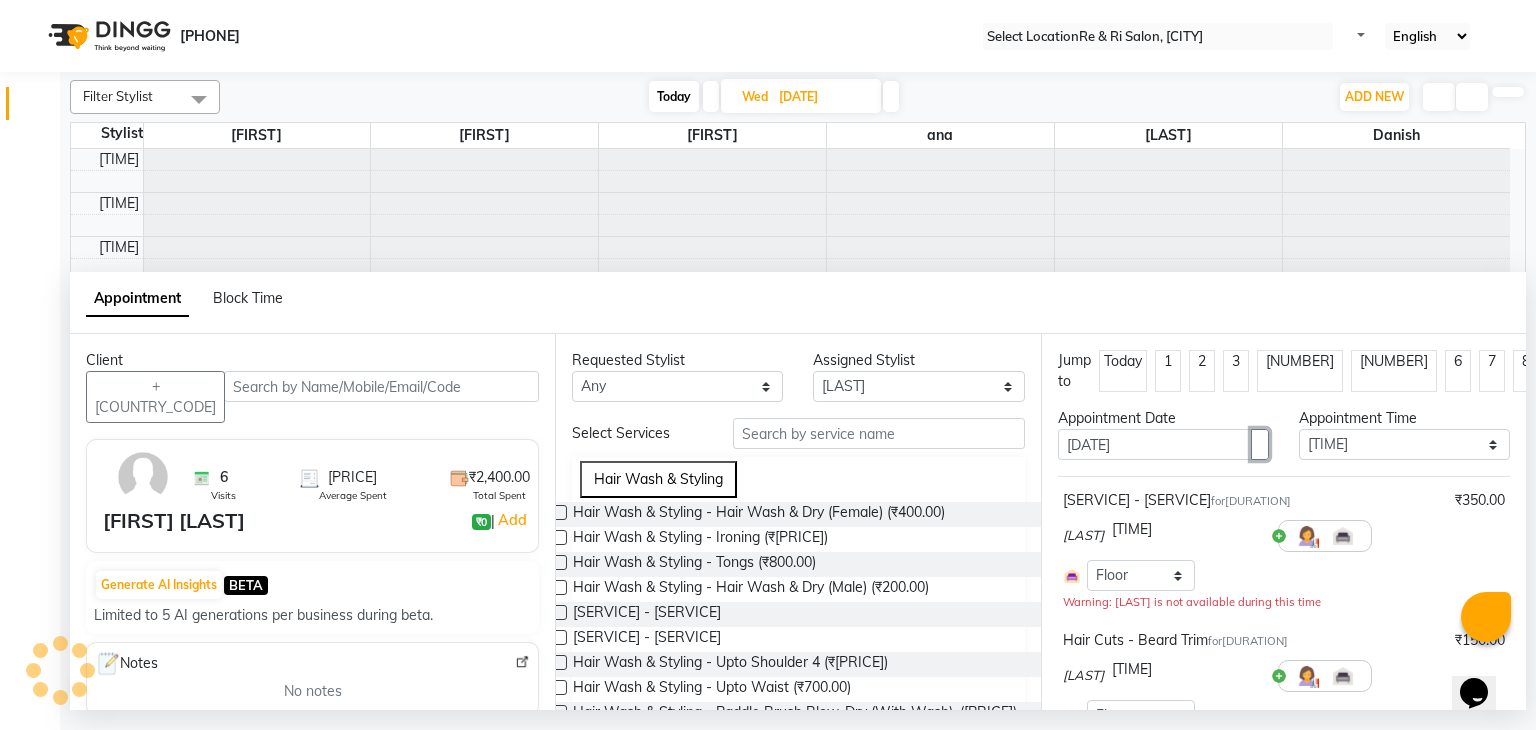 scroll, scrollTop: 699, scrollLeft: 0, axis: vertical 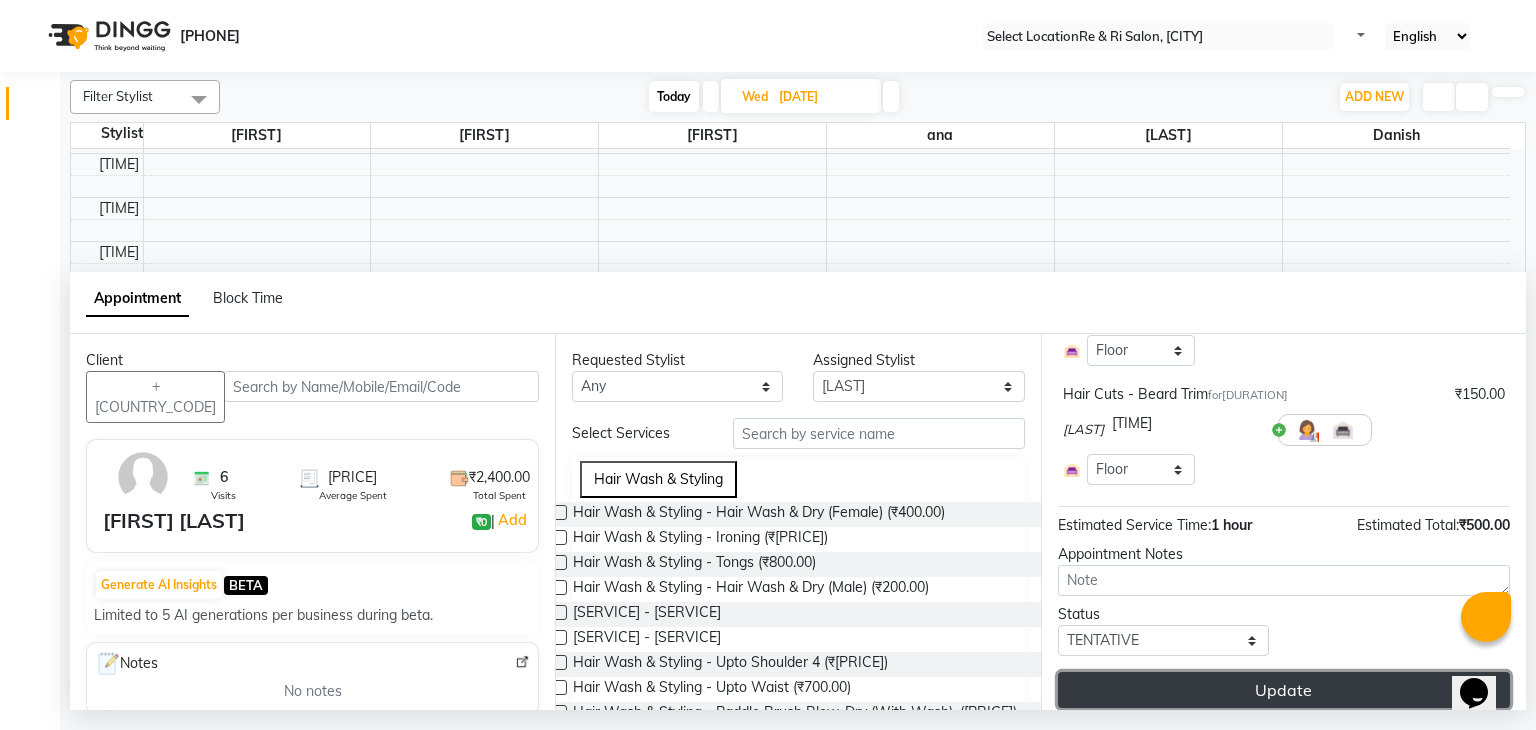 click on "Update" at bounding box center (1284, 690) 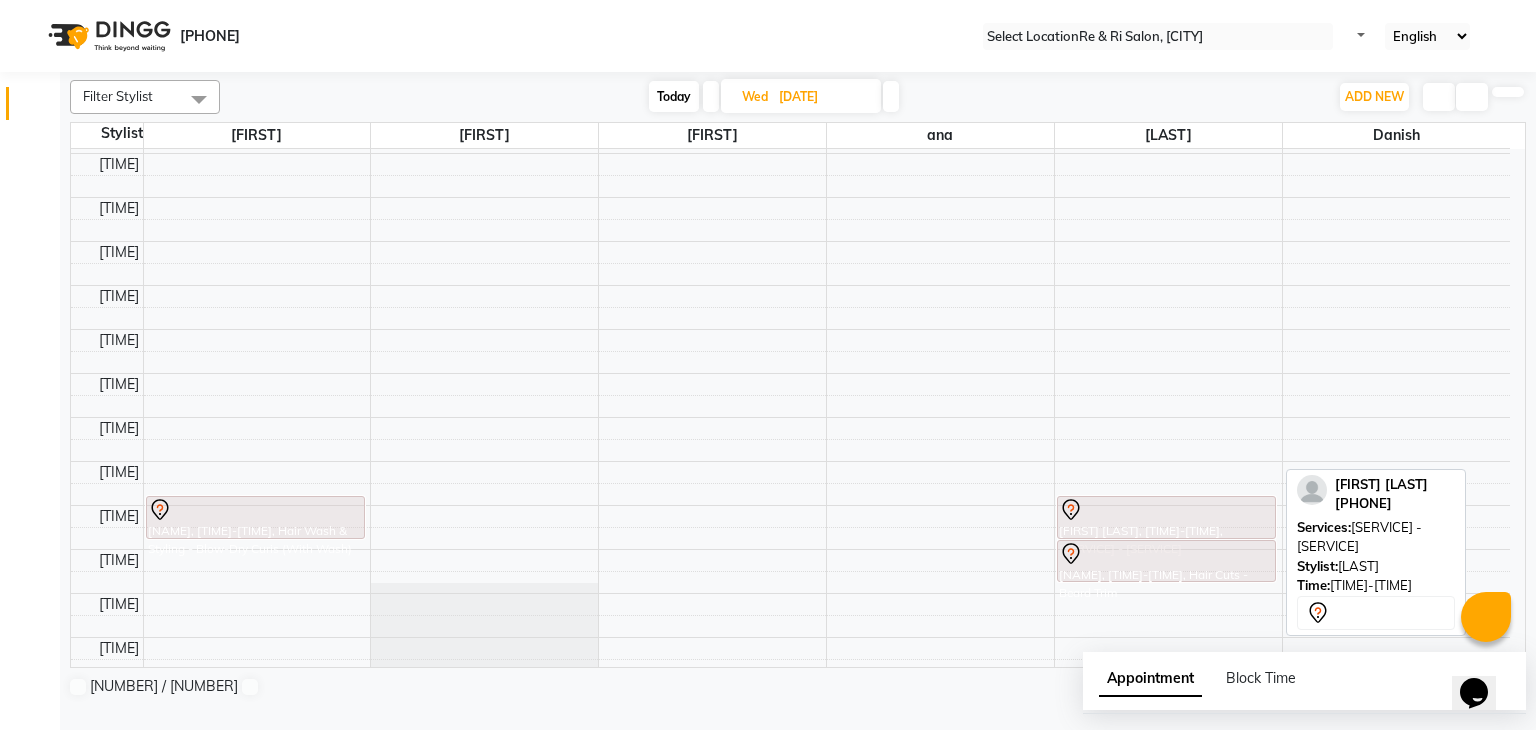 click at bounding box center [255, 510] 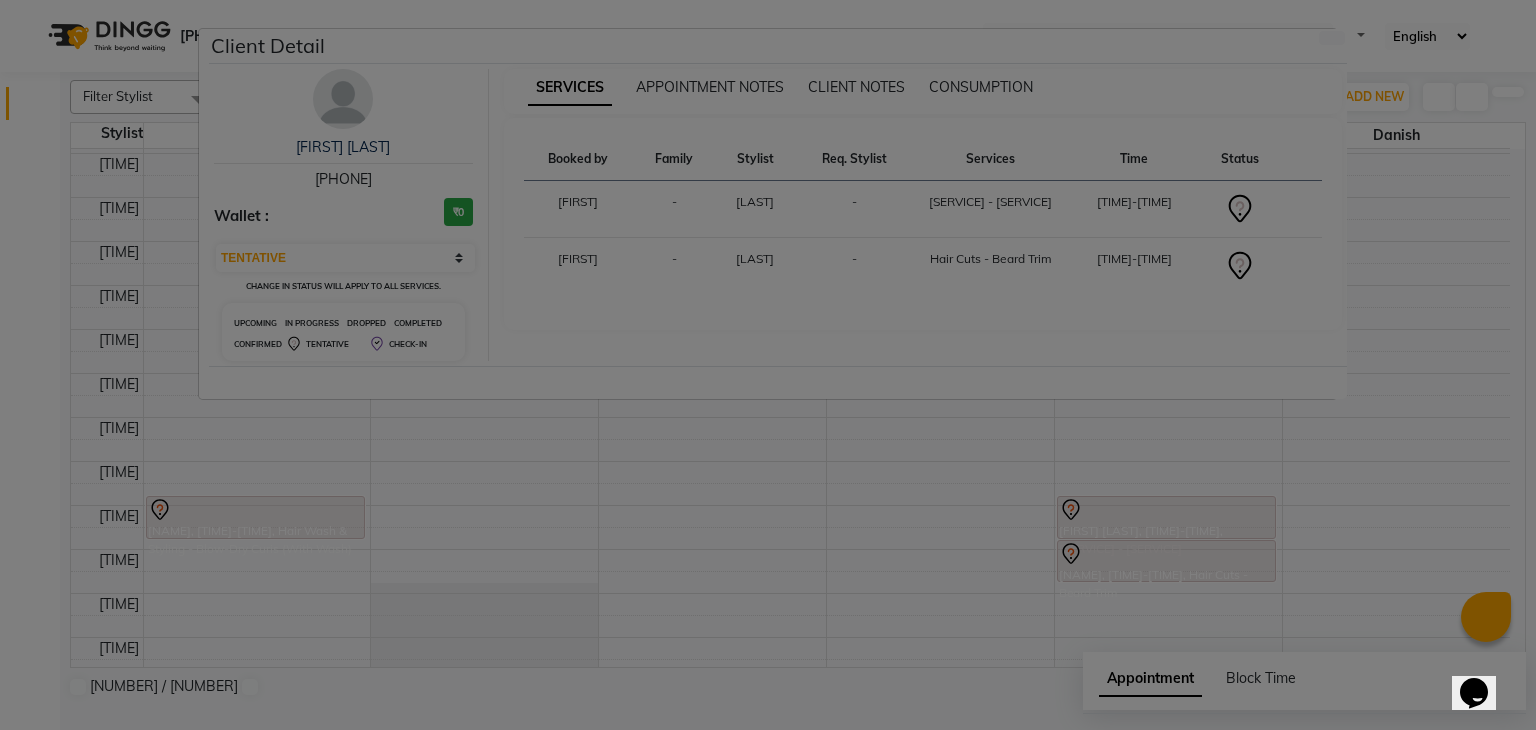 click at bounding box center (1305, 205) 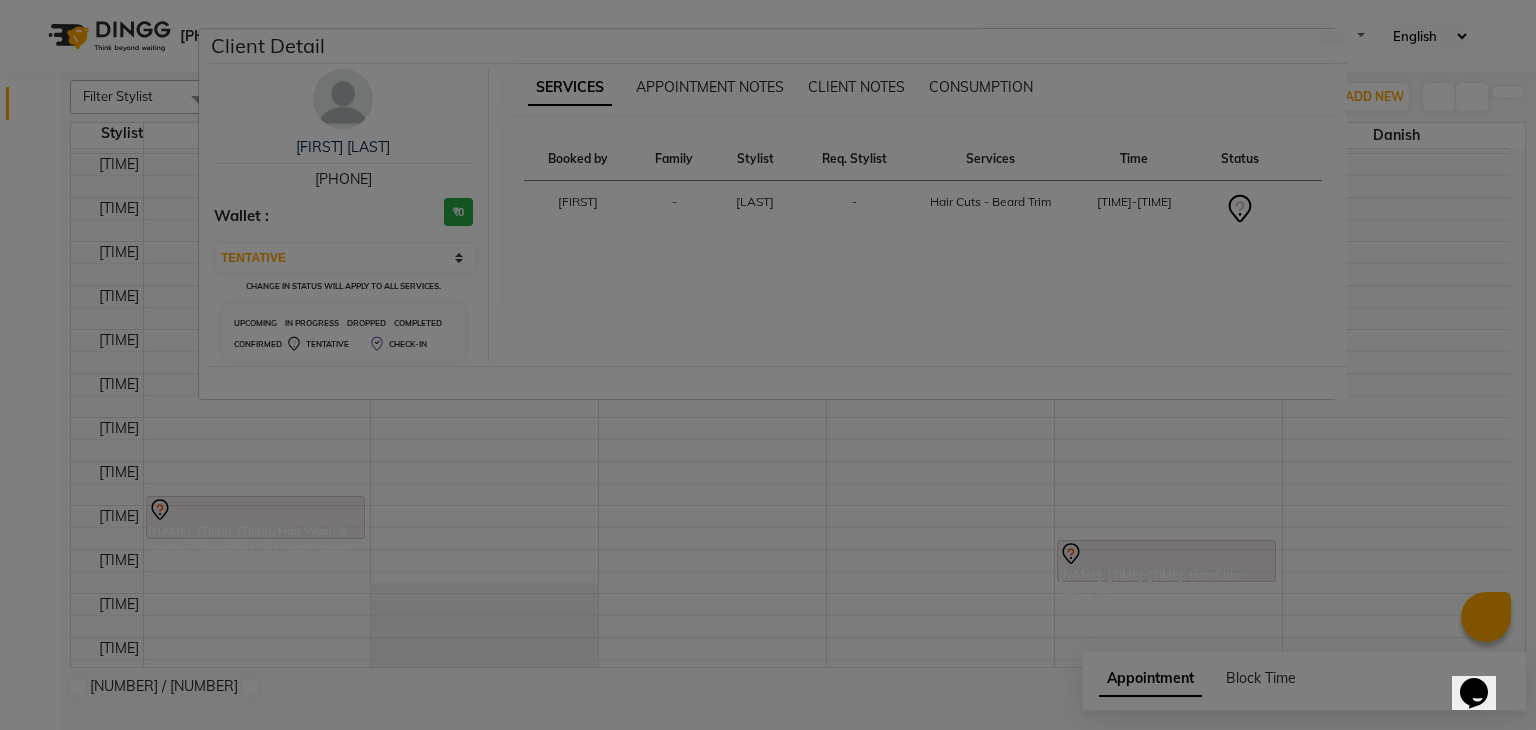 click at bounding box center (1305, 205) 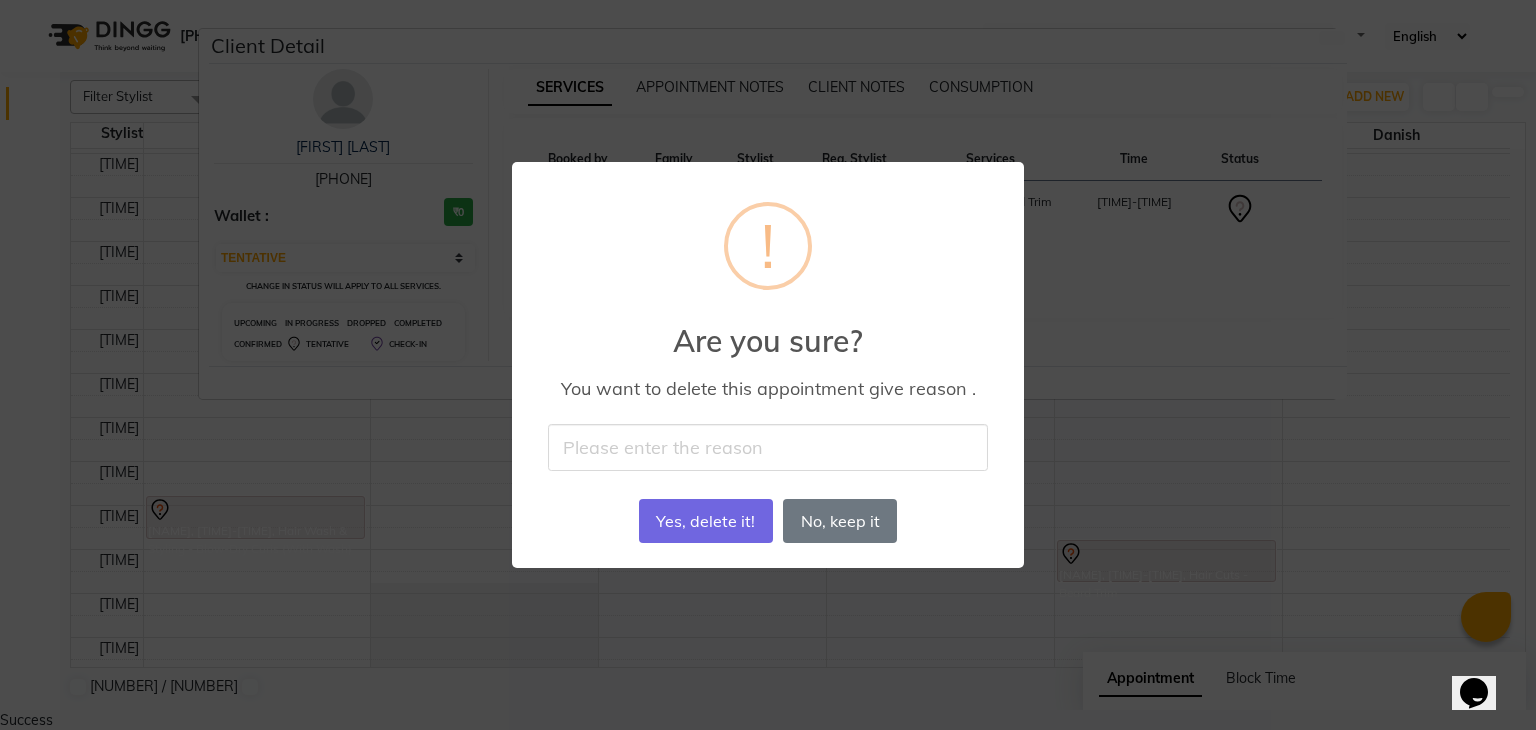click at bounding box center (768, 447) 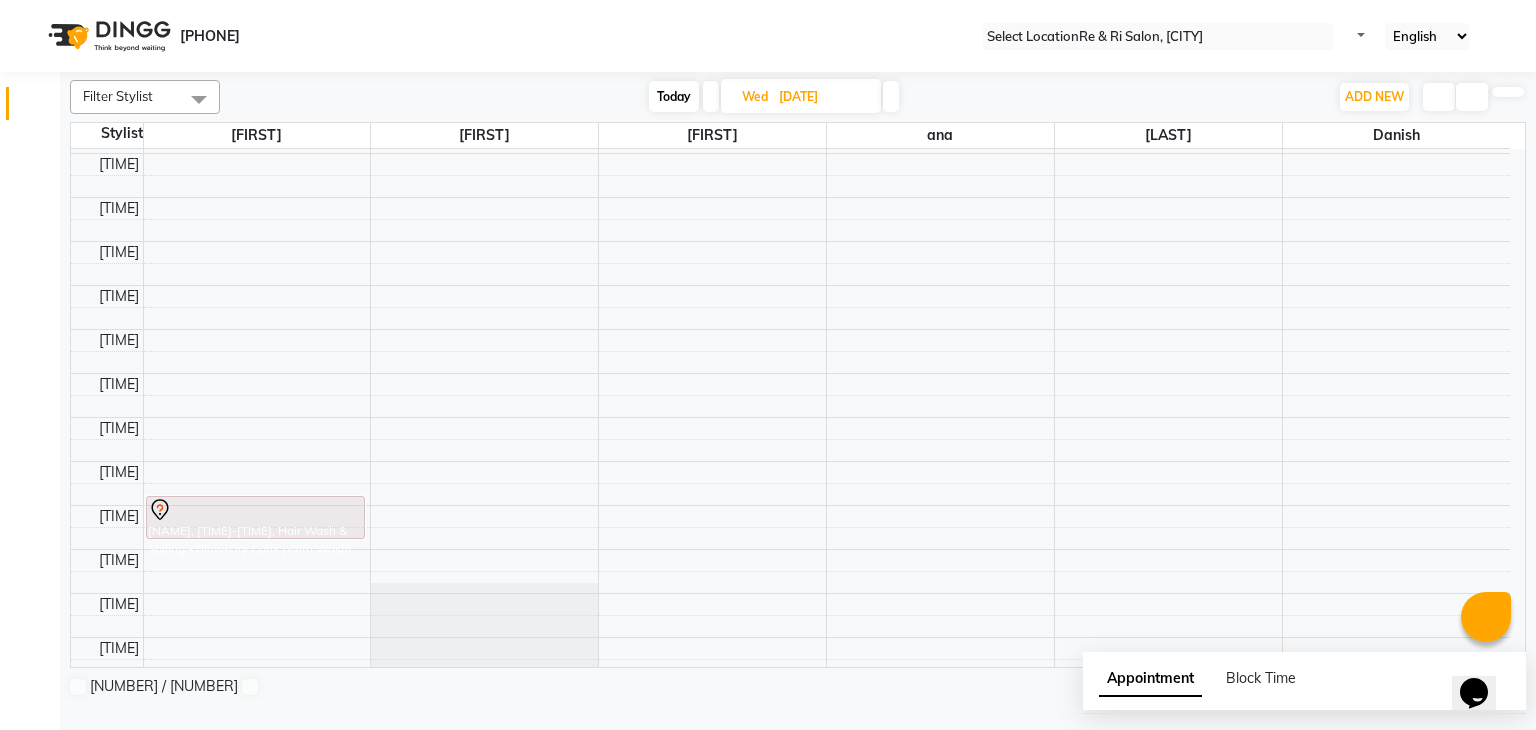 click on "Today" at bounding box center [674, 96] 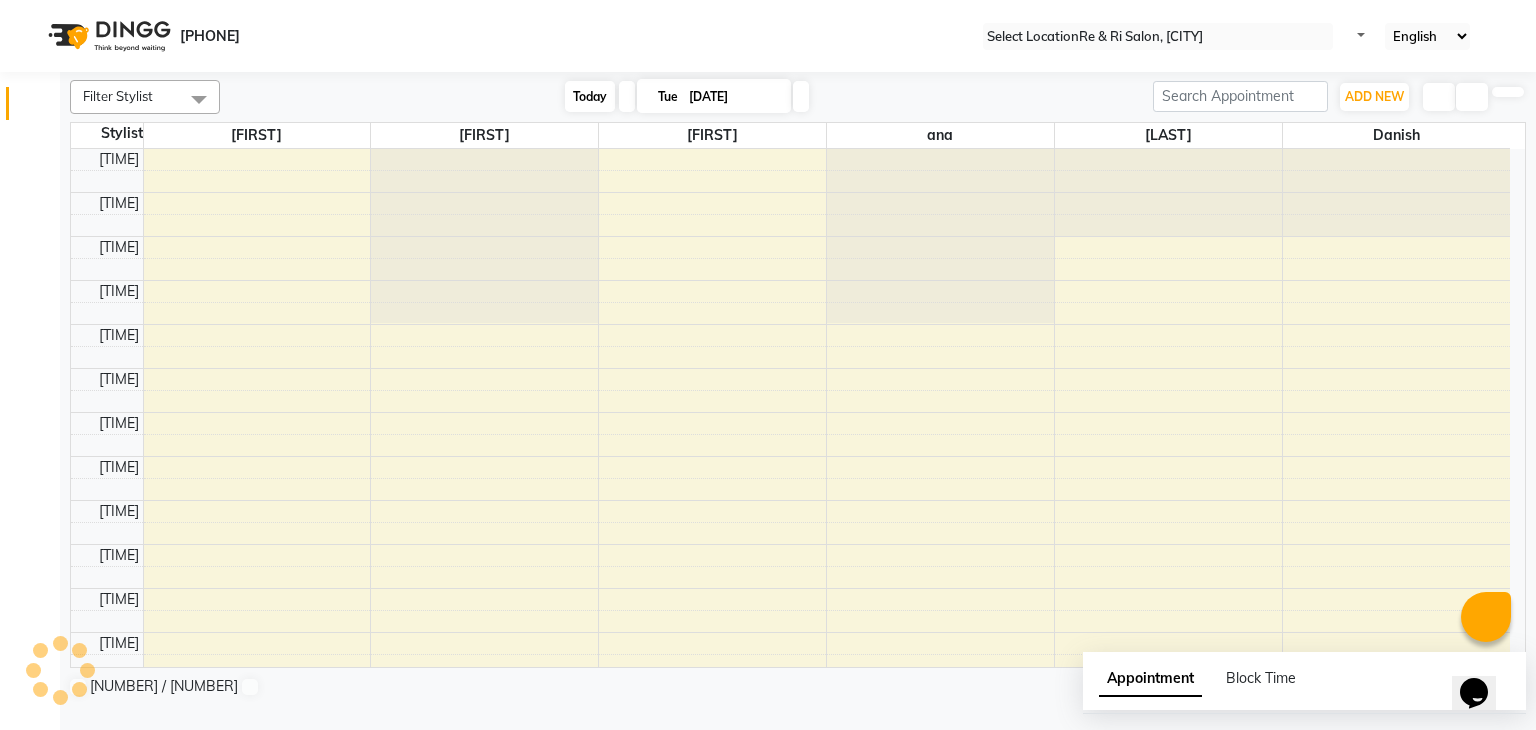 scroll, scrollTop: 699, scrollLeft: 0, axis: vertical 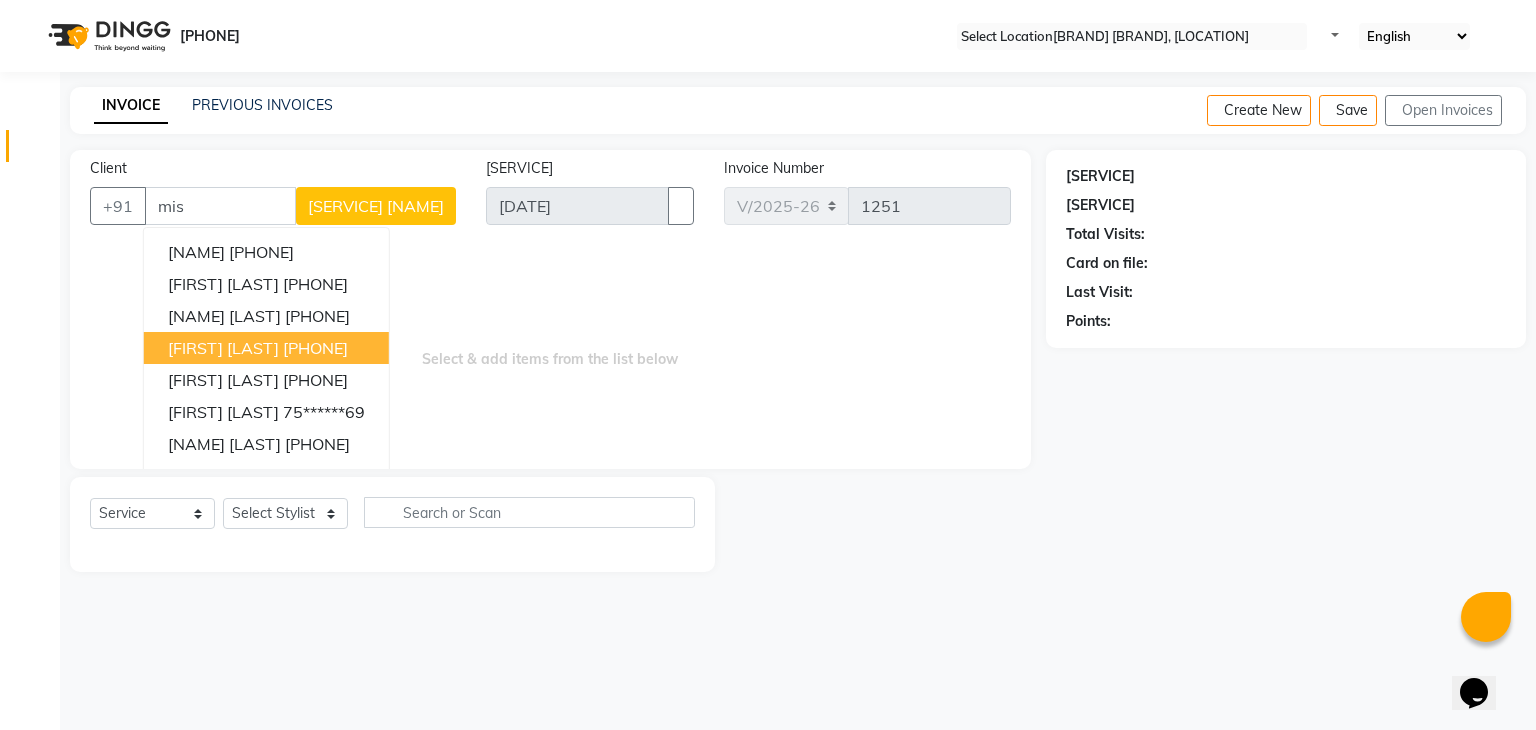 click on "[PHONE]" at bounding box center (315, 348) 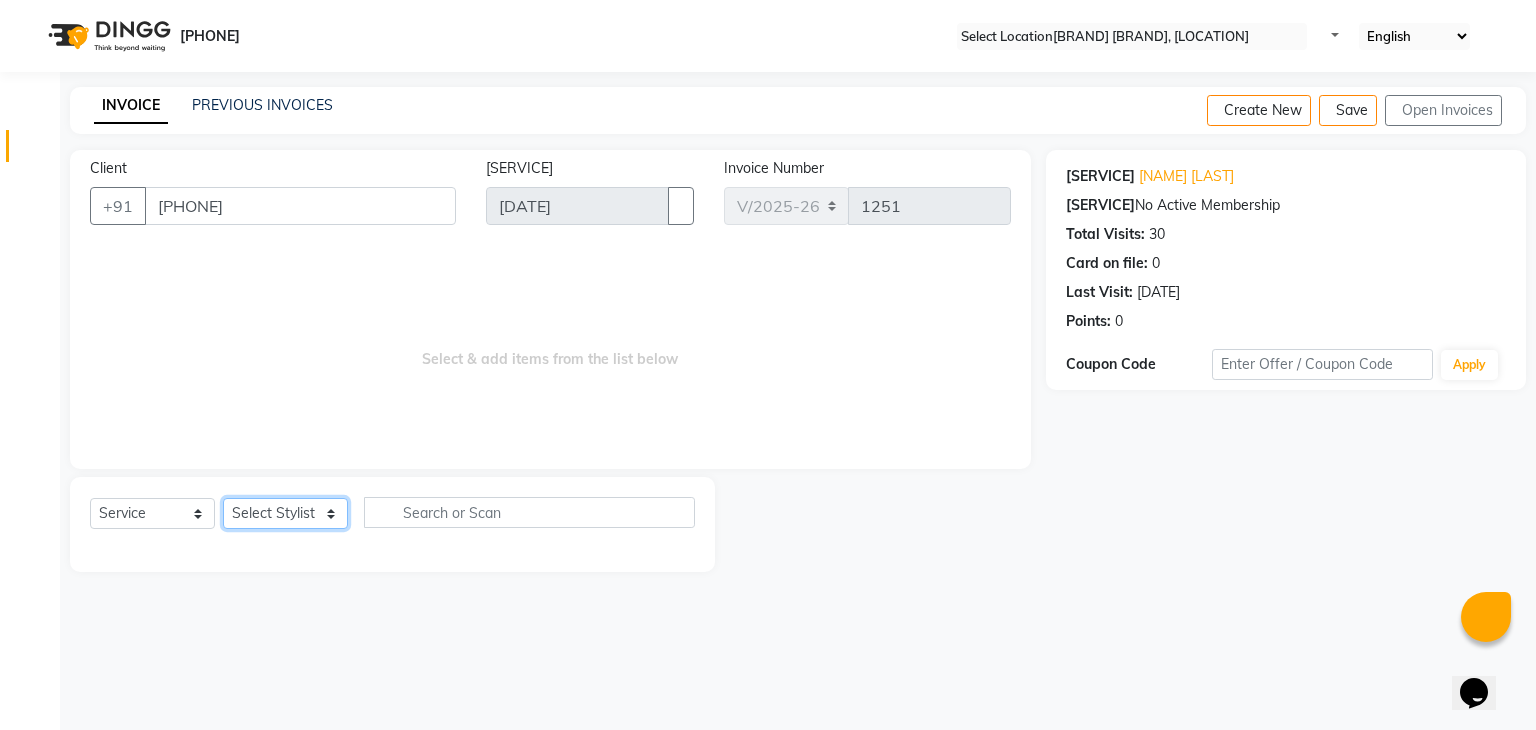 click on "Select stylist to see service list [NAME] ana [NAME] [NAME] [NAME] [NAME] [NAME]" at bounding box center [285, 513] 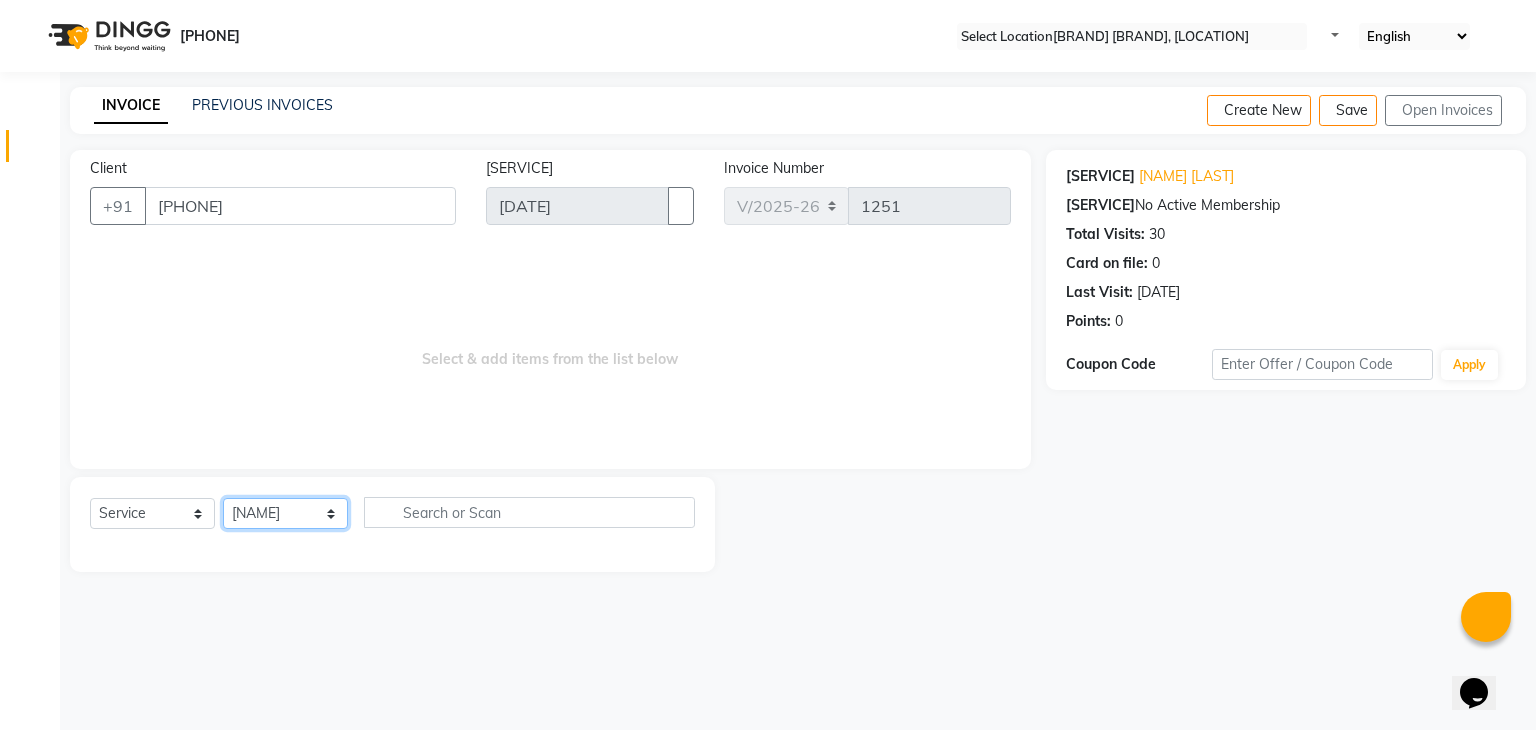 click on "Select stylist to see service list [NAME] ana [NAME] [NAME] [NAME] [NAME] [NAME]" at bounding box center [285, 513] 